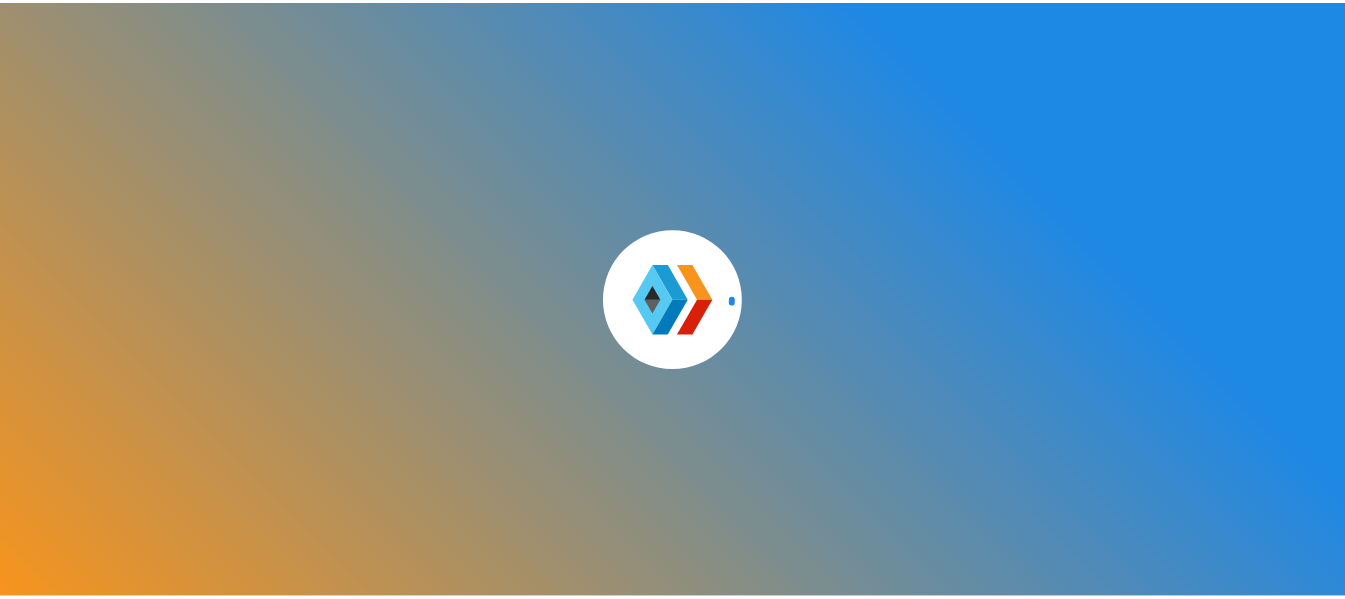 scroll, scrollTop: 0, scrollLeft: 0, axis: both 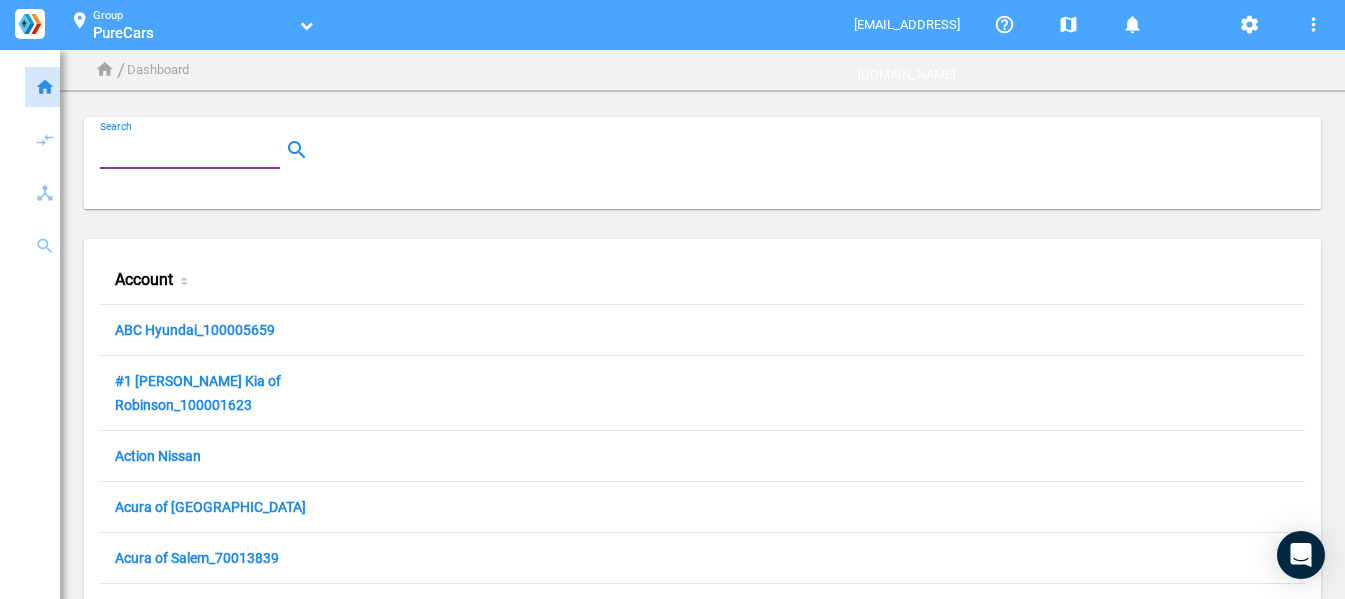 click on "Search" at bounding box center [194, 150] 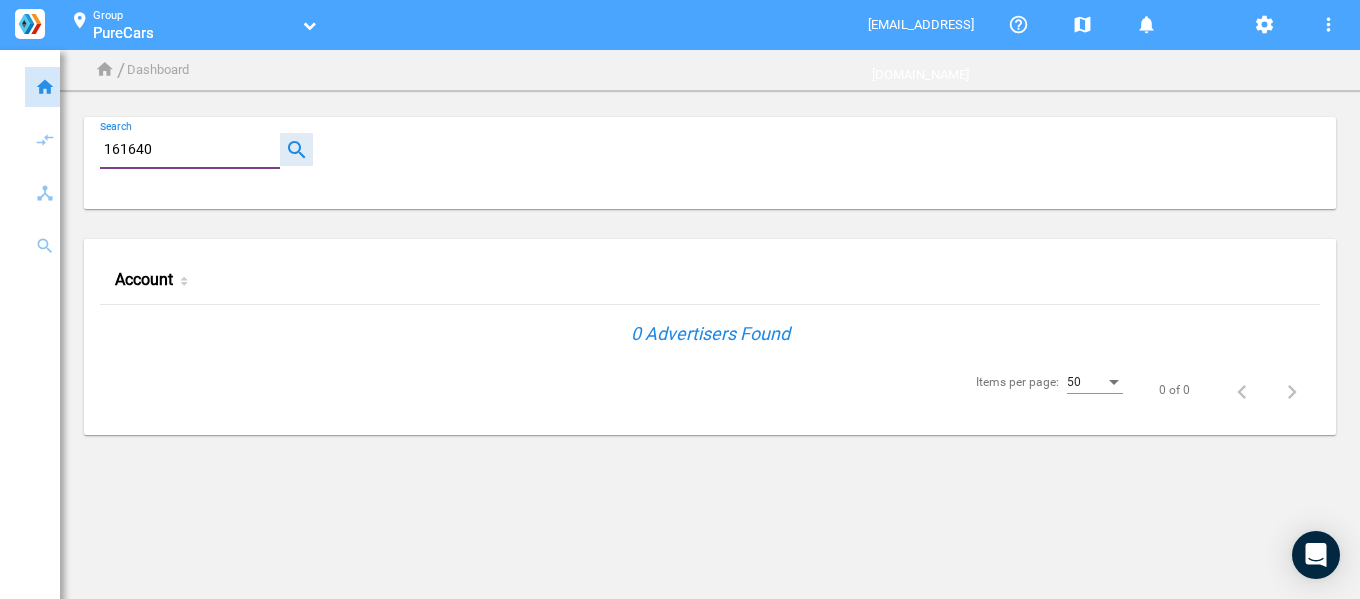 type on "161640" 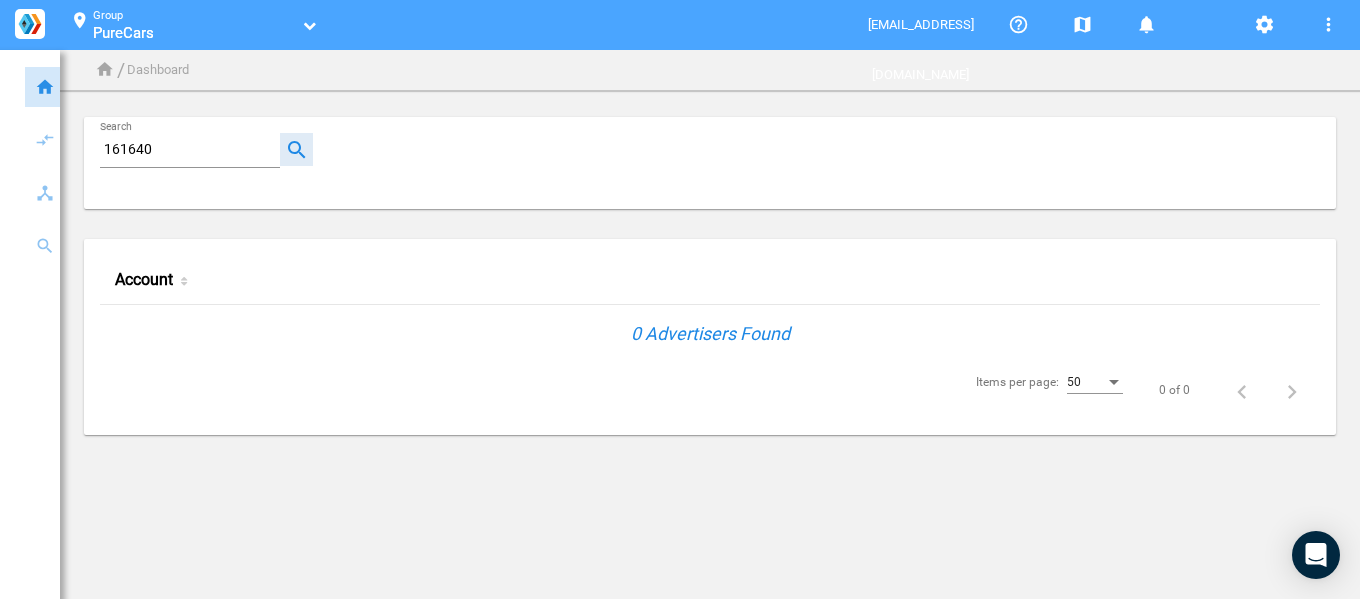 click at bounding box center [296, 149] 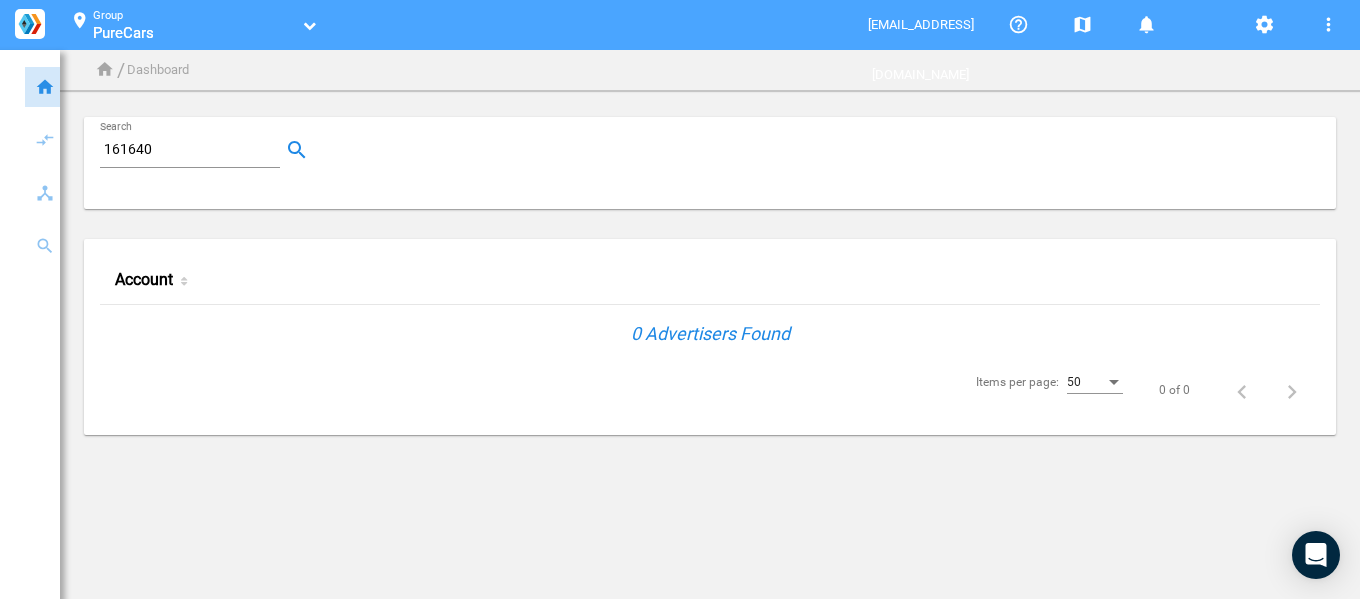 click on "161640 Search" at bounding box center (710, 163) 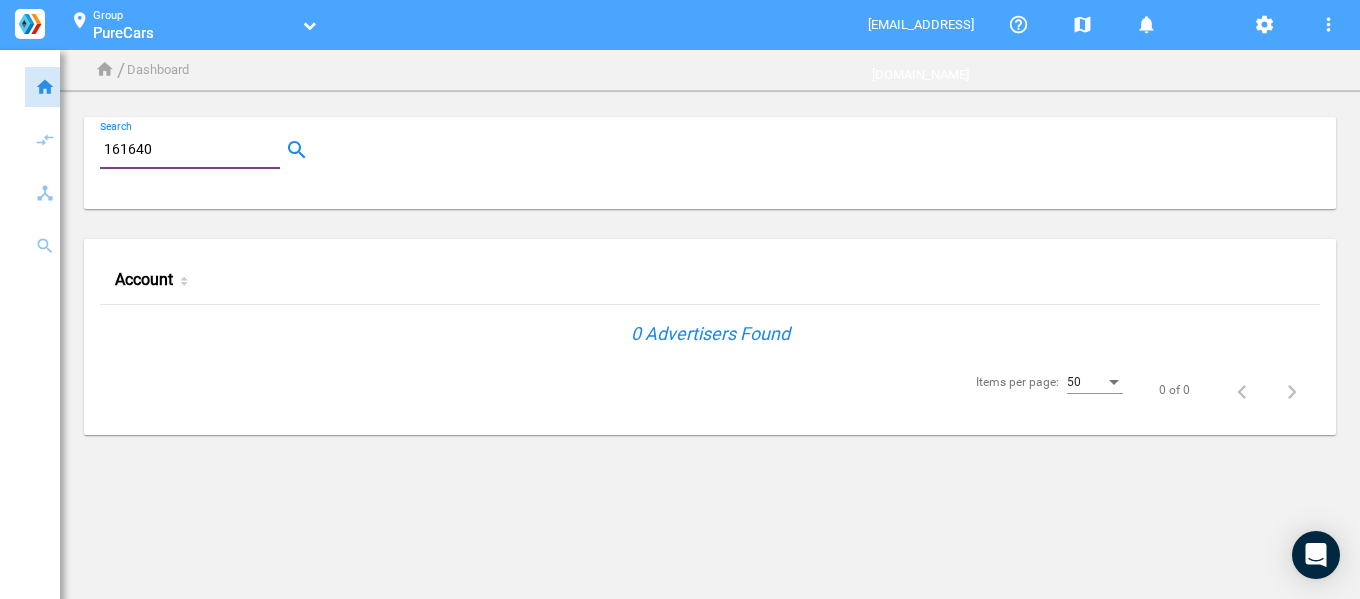 click on "161640" at bounding box center [194, 150] 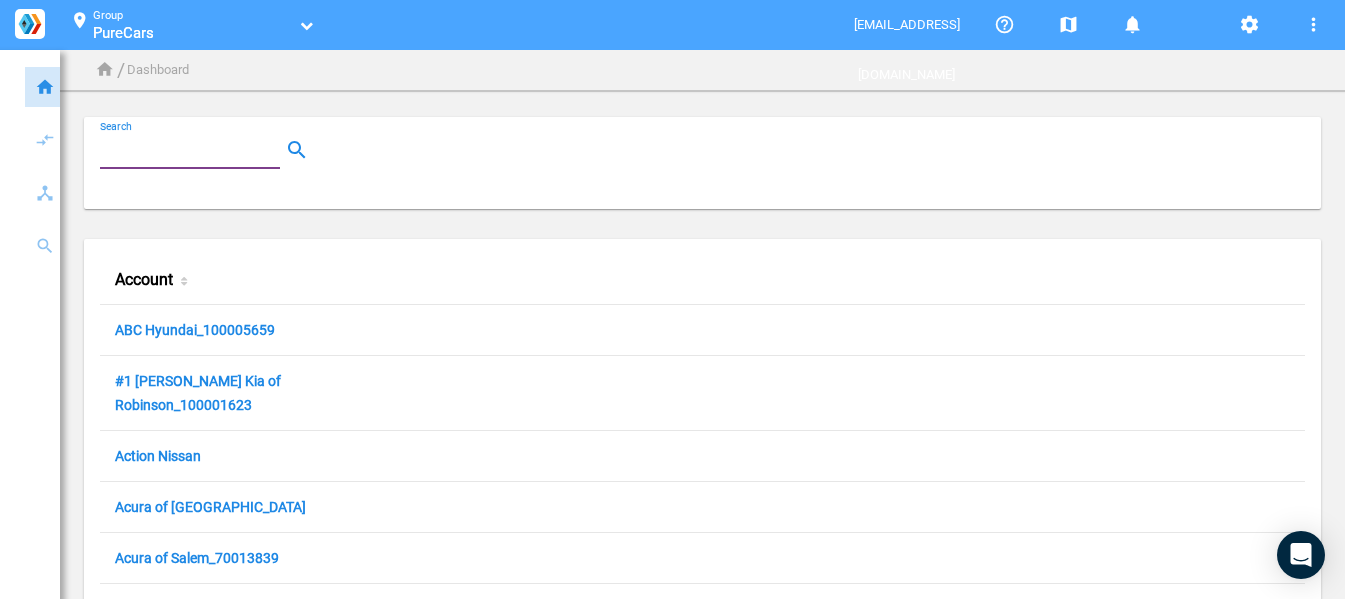 type 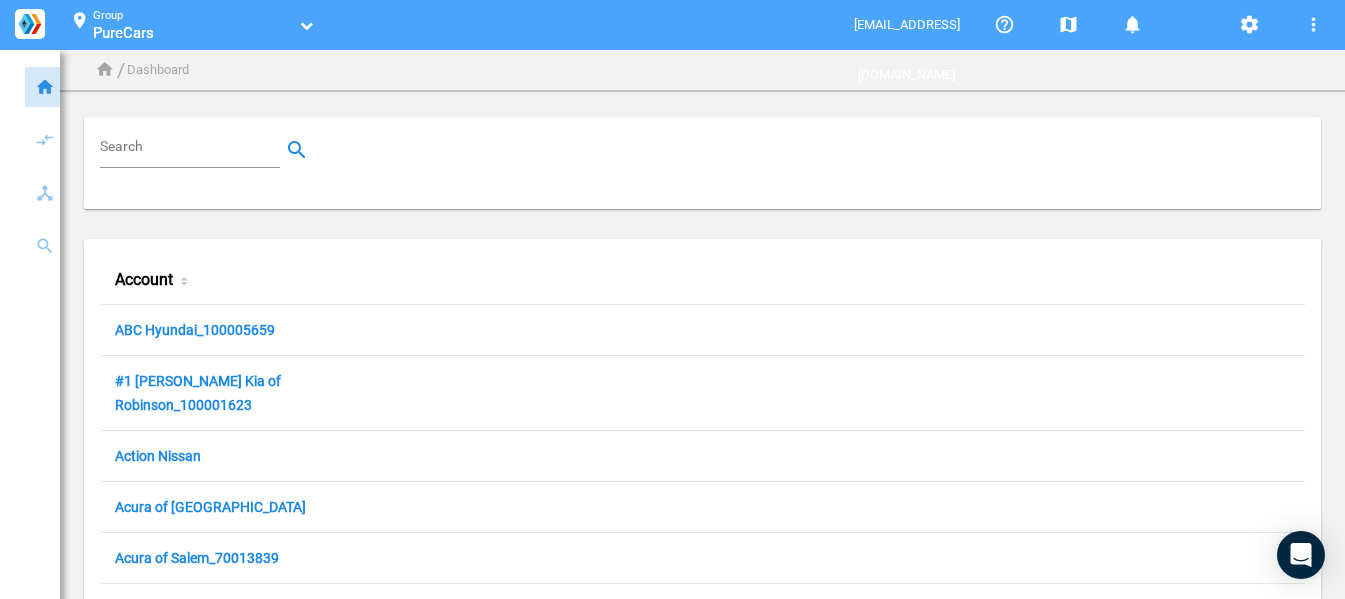 drag, startPoint x: 427, startPoint y: 160, endPoint x: 437, endPoint y: 158, distance: 10.198039 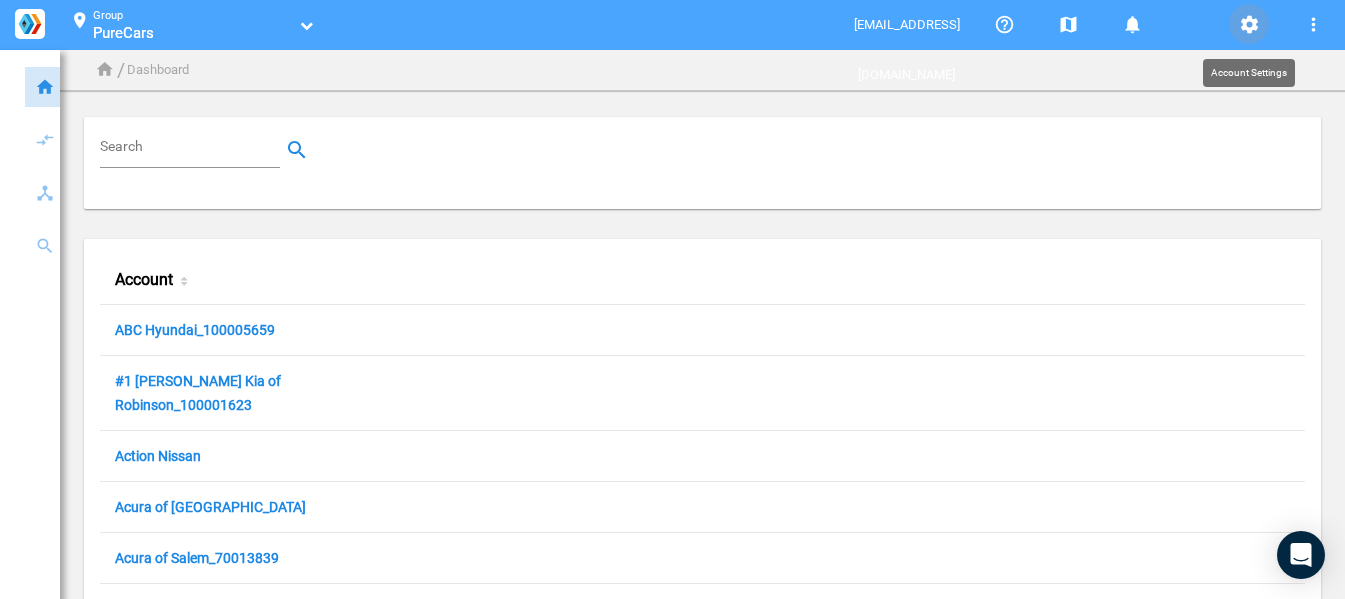 click on "settings" at bounding box center [1249, 25] 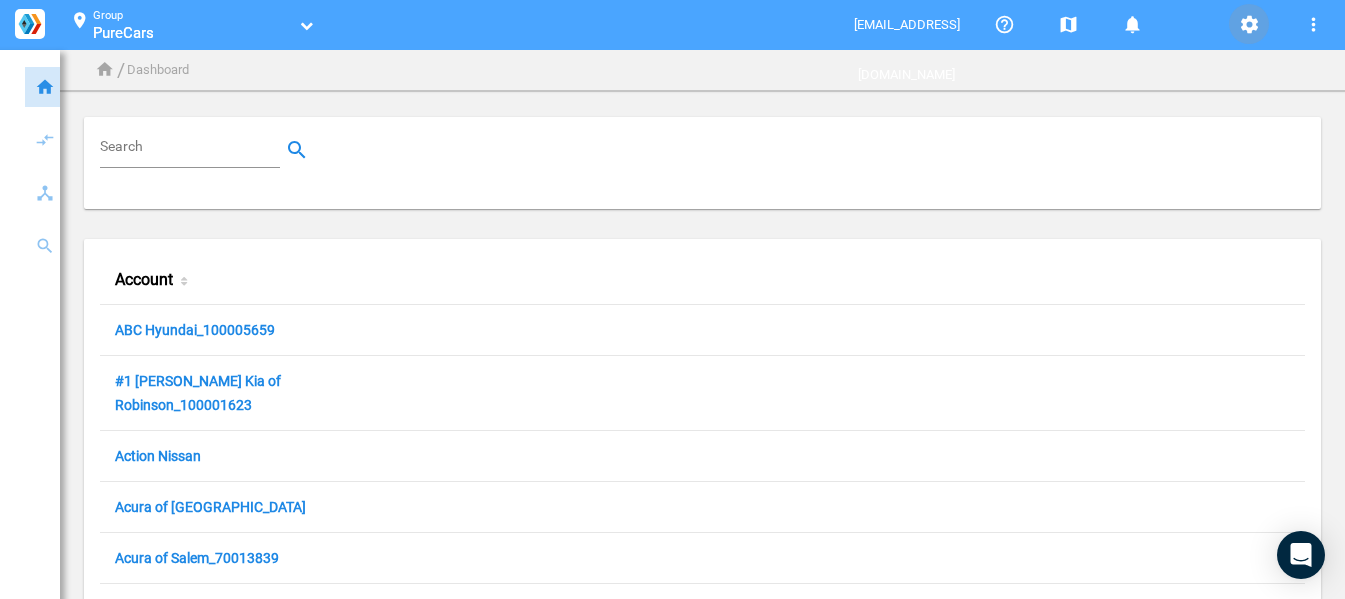 click on "settings" at bounding box center [1249, 25] 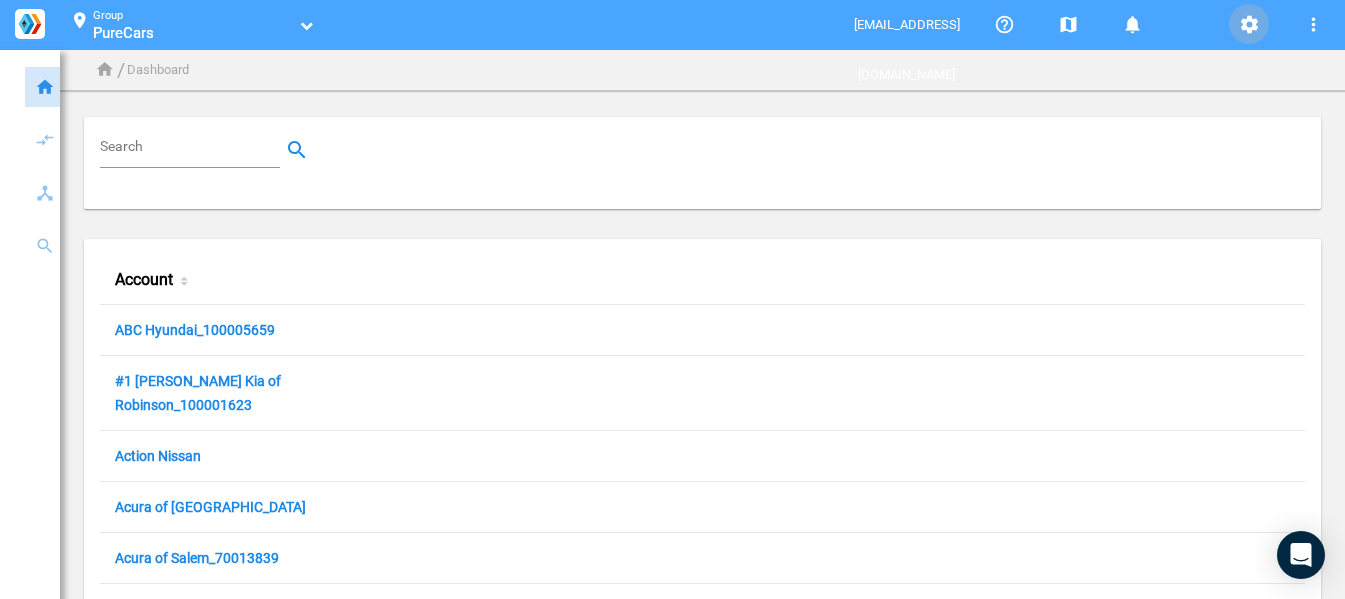click on "settings" at bounding box center (1249, 25) 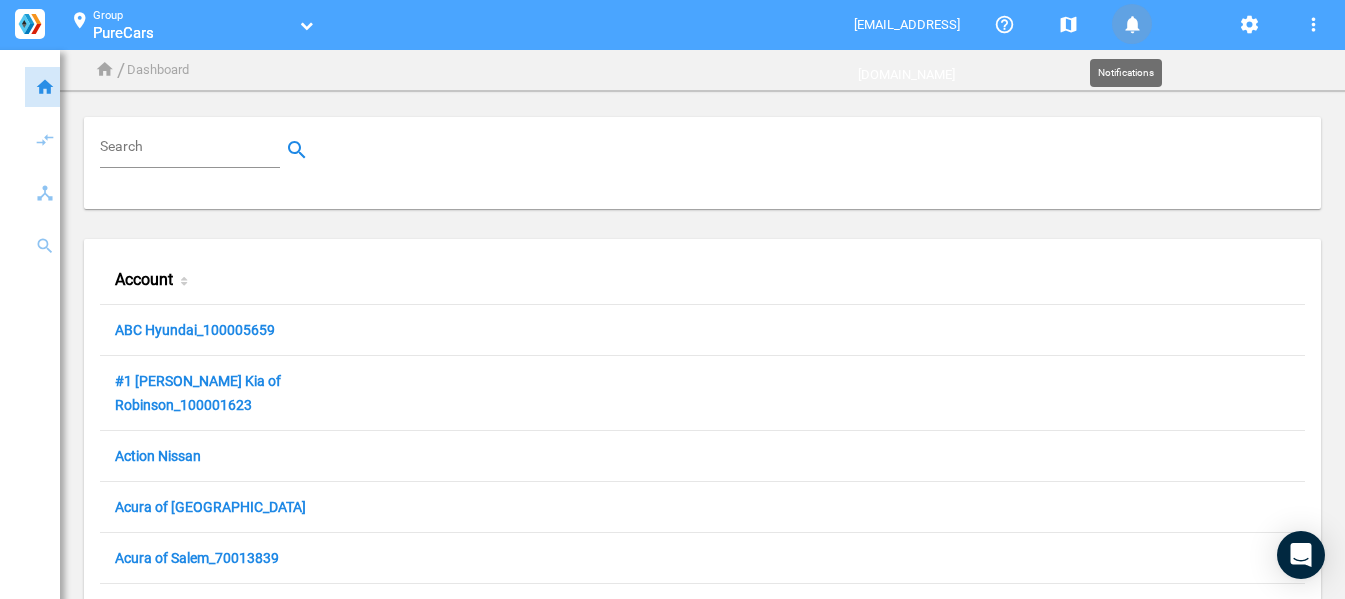click on "notifications" at bounding box center [1132, 25] 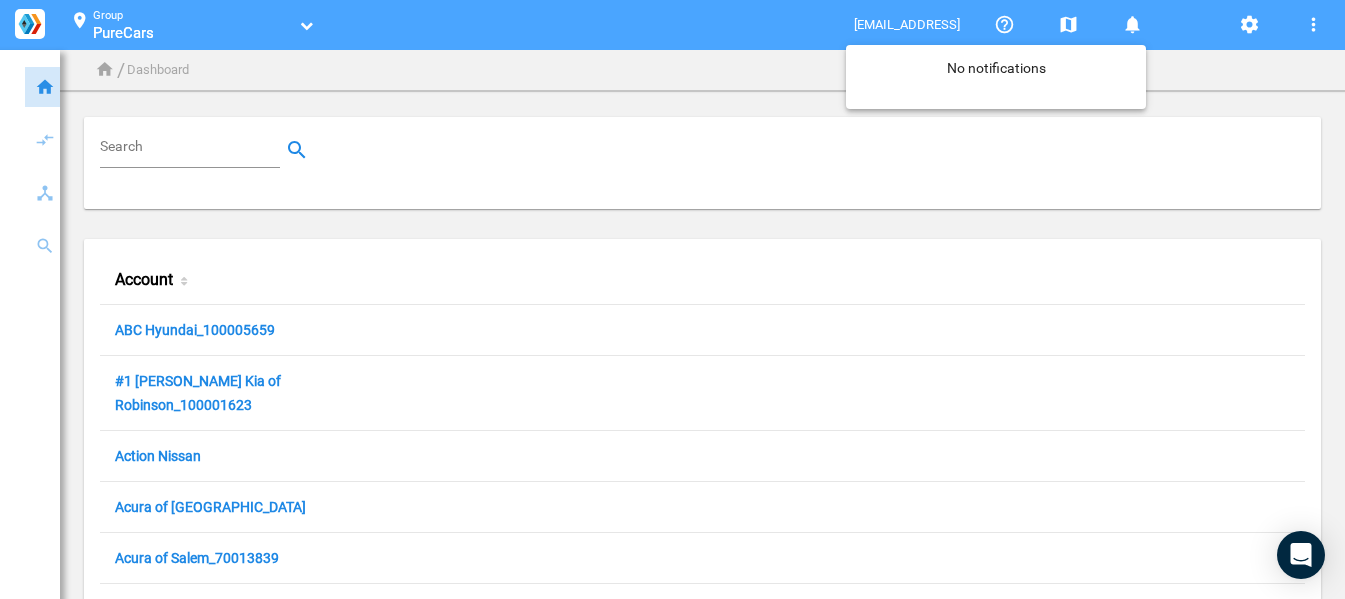 click at bounding box center [672, 299] 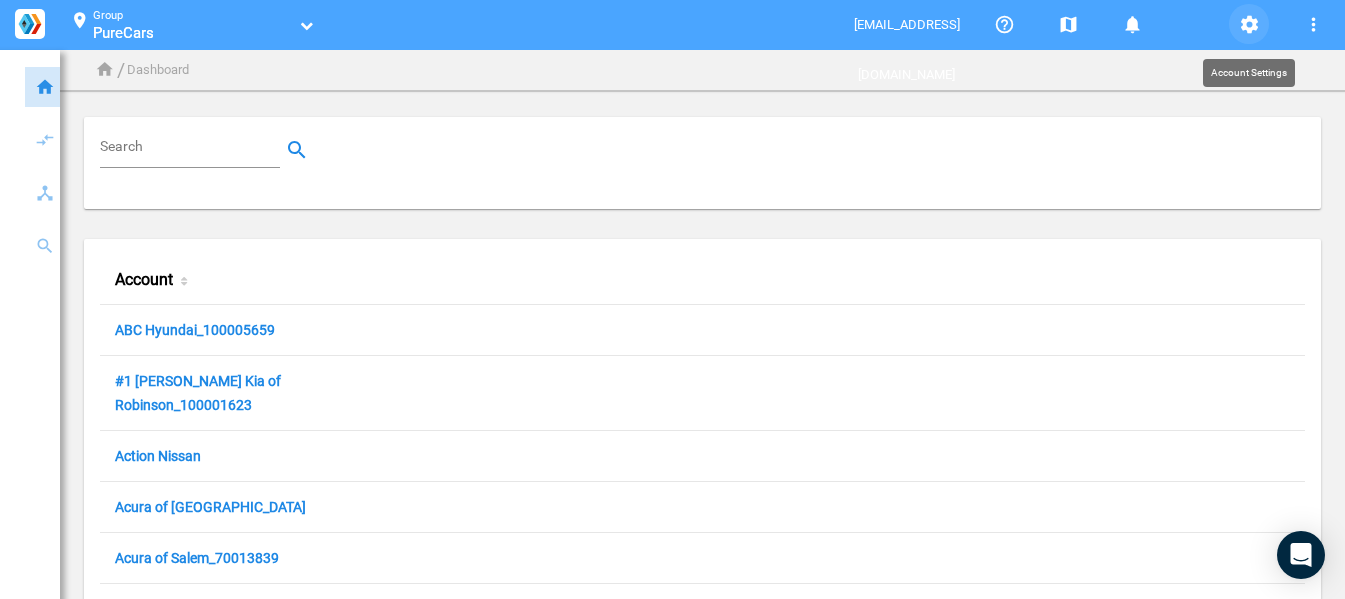 click on "settings" at bounding box center (1249, 24) 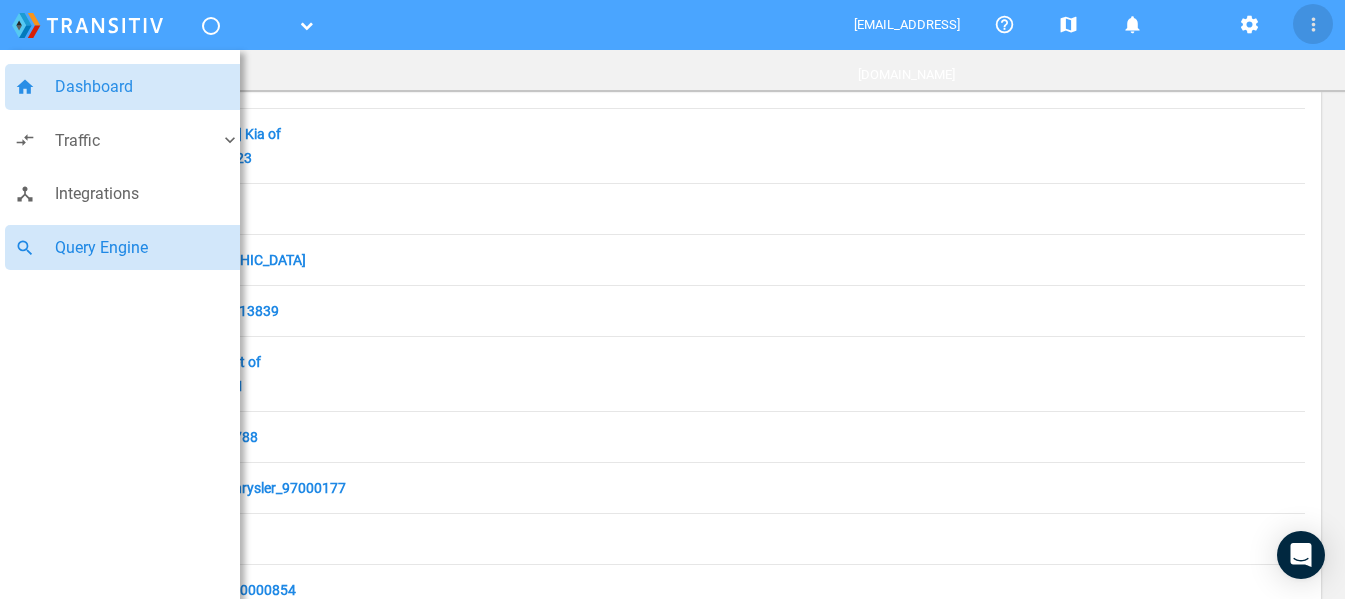 scroll, scrollTop: 0, scrollLeft: 0, axis: both 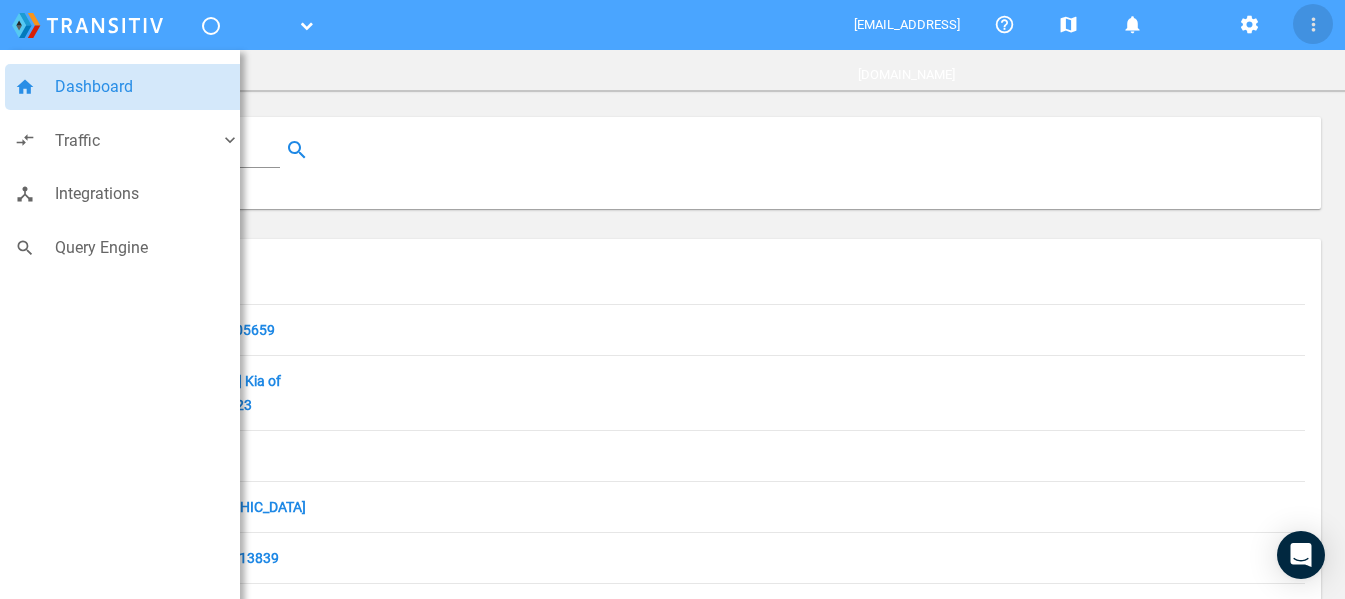 click on "compare_arrows Traffic keyboard_arrow_down speaker_notes Campaigns filter_center_focus Creatives label Tracking" 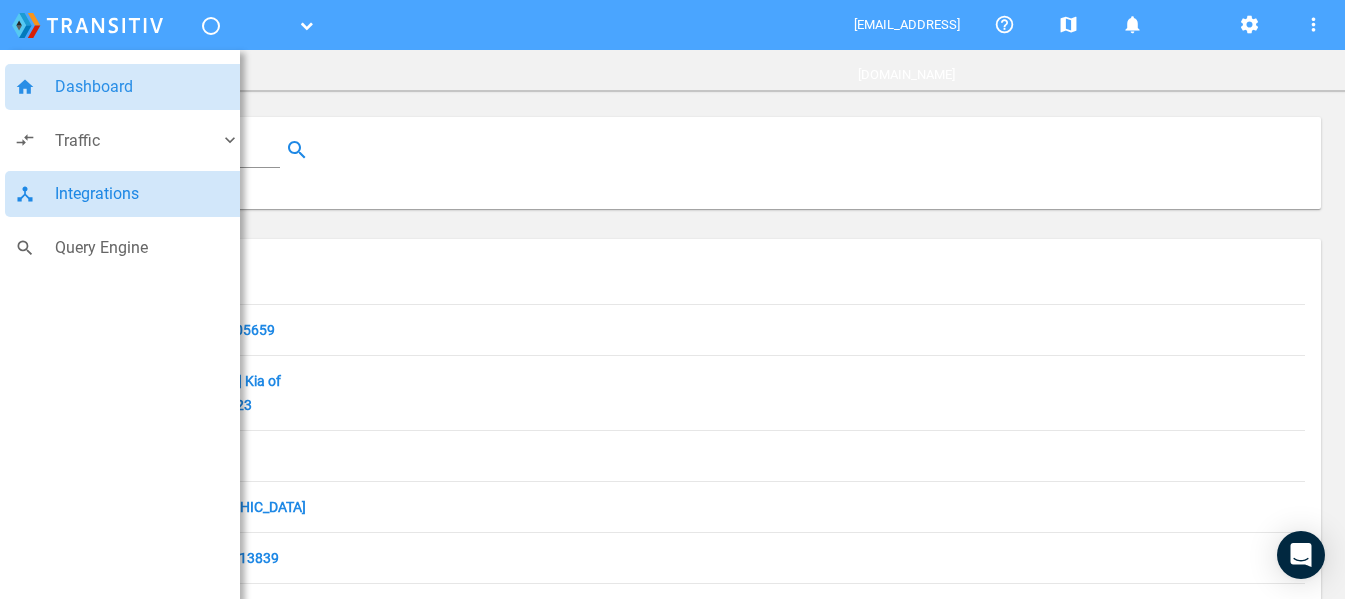 click on "device_hub Integrations" at bounding box center [127, 194] 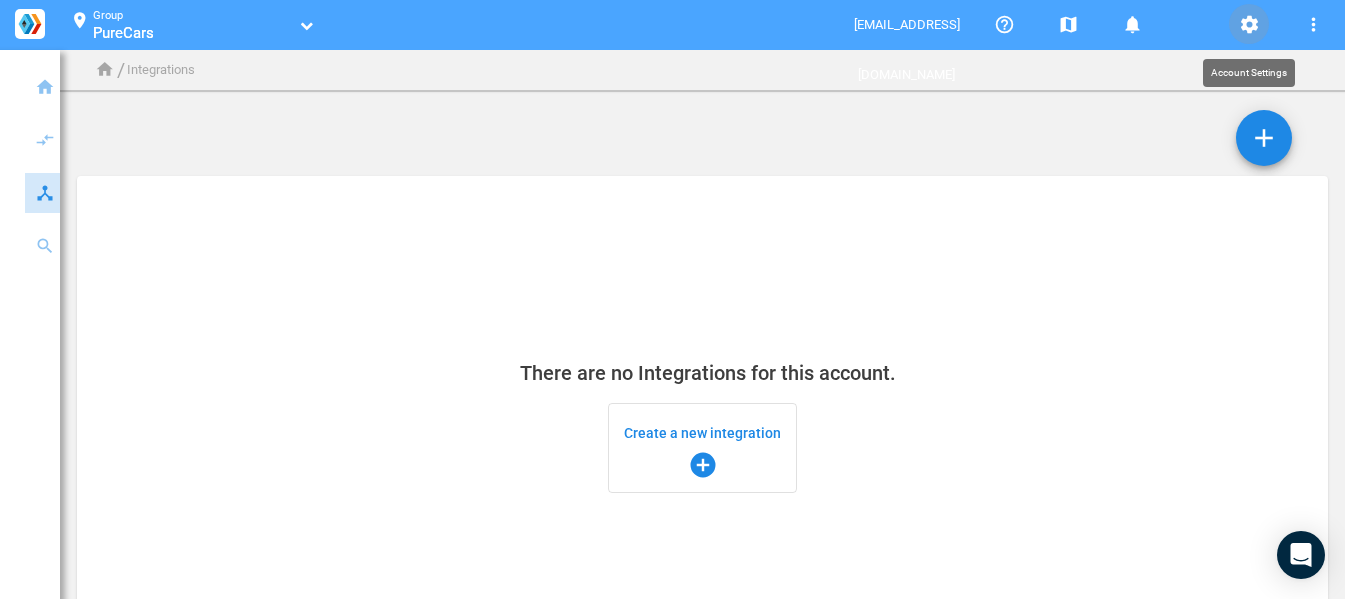 click on "settings" at bounding box center (1249, 25) 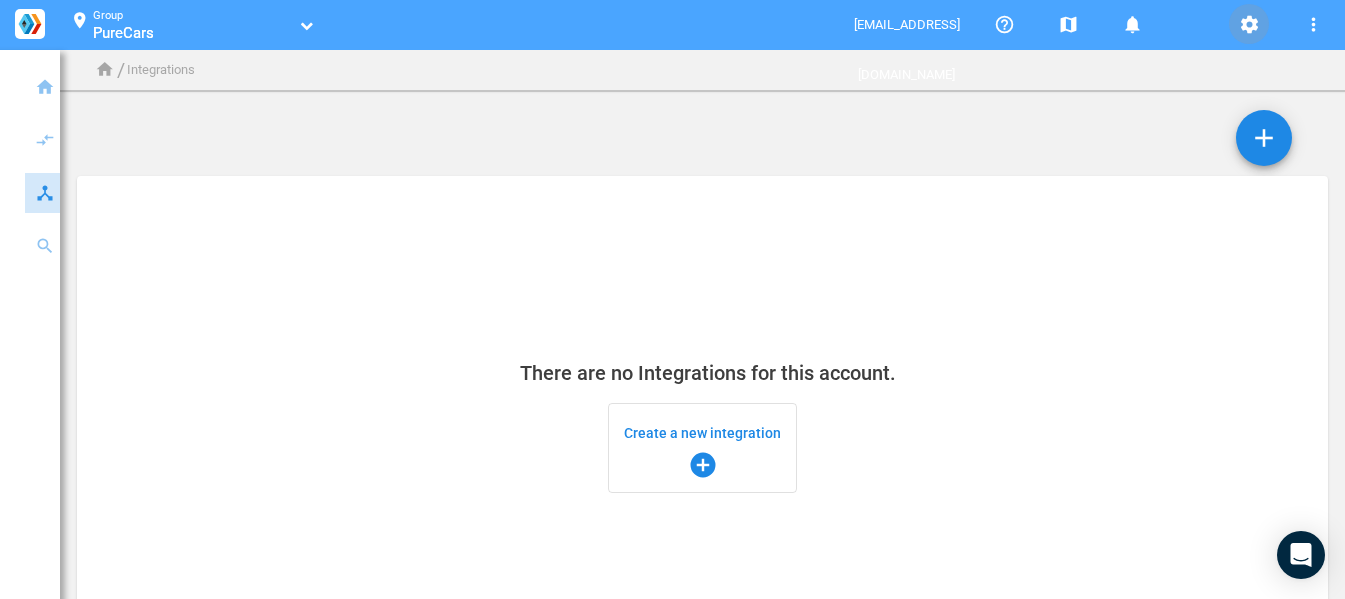 click on "settings" at bounding box center [1249, 25] 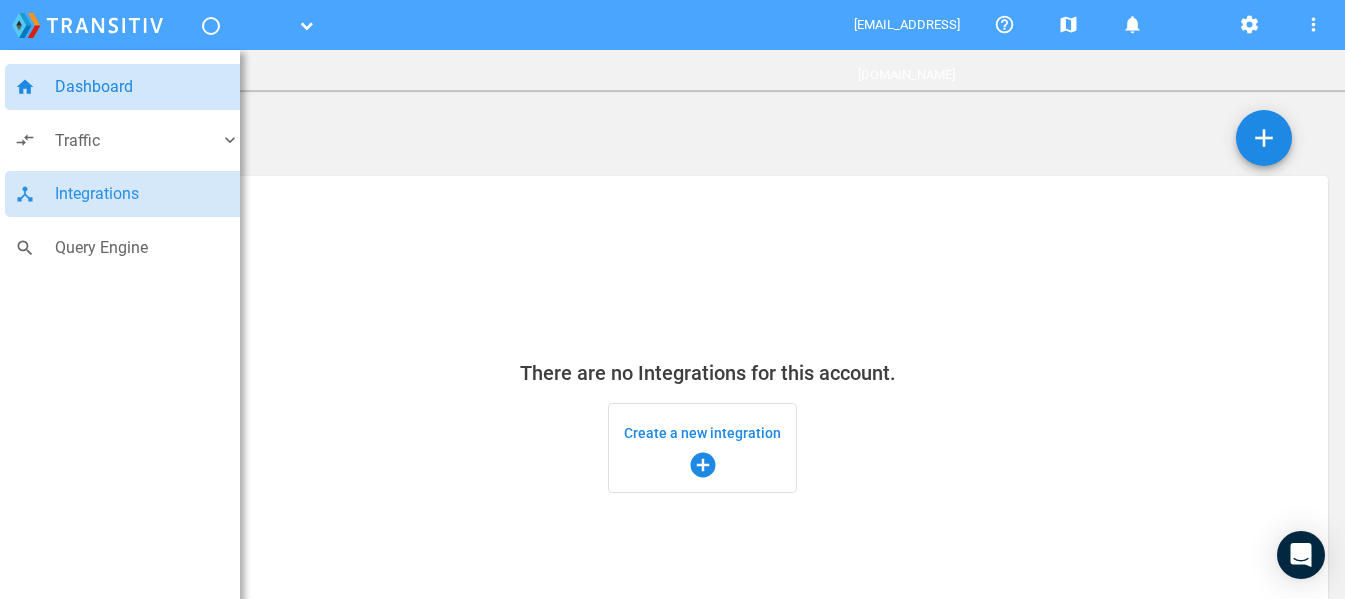 click on "home Dashboard" at bounding box center [127, 87] 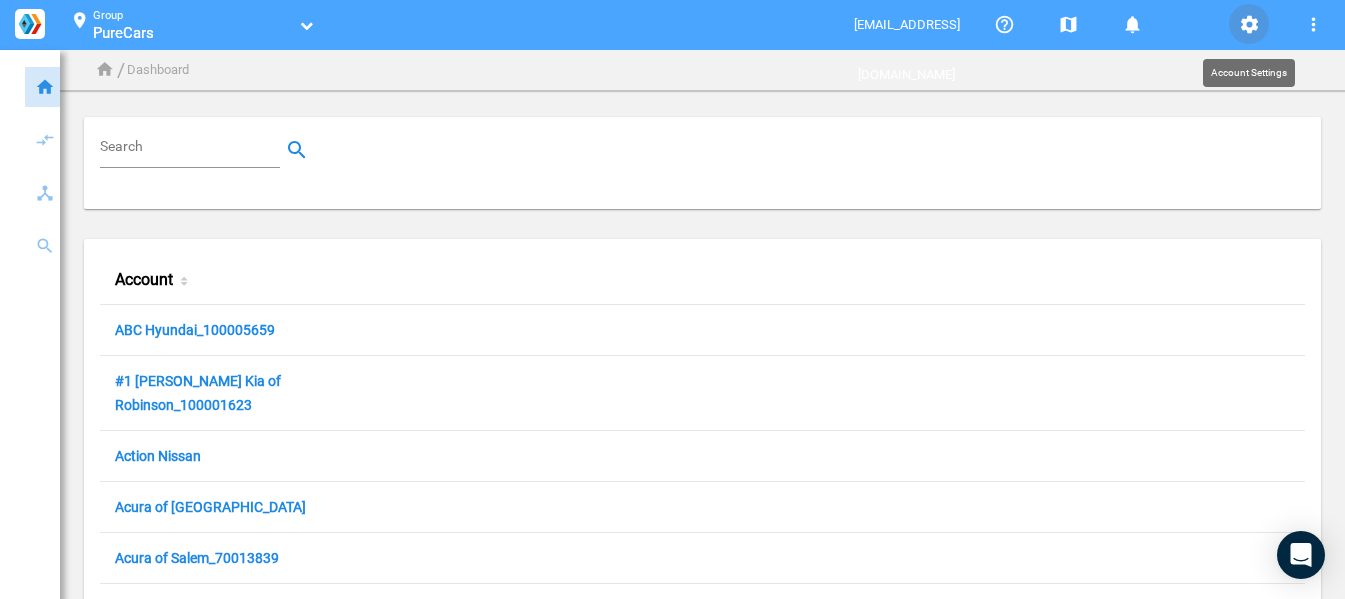 click on "settings" at bounding box center [1249, 25] 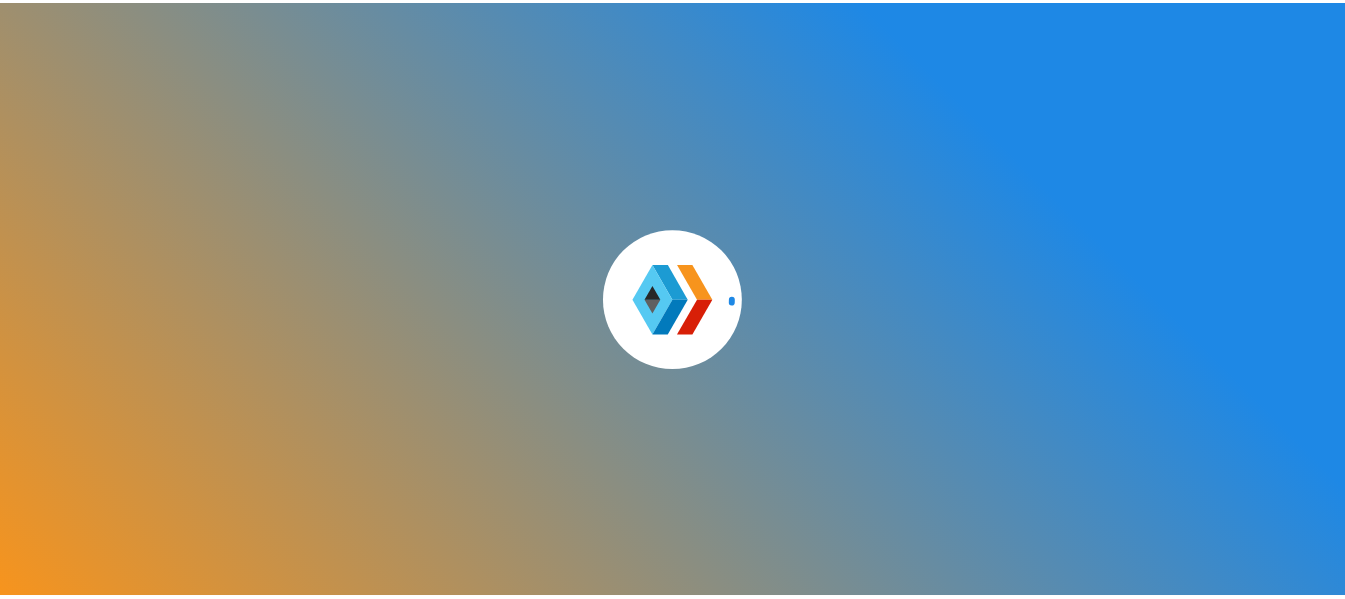 scroll, scrollTop: 0, scrollLeft: 0, axis: both 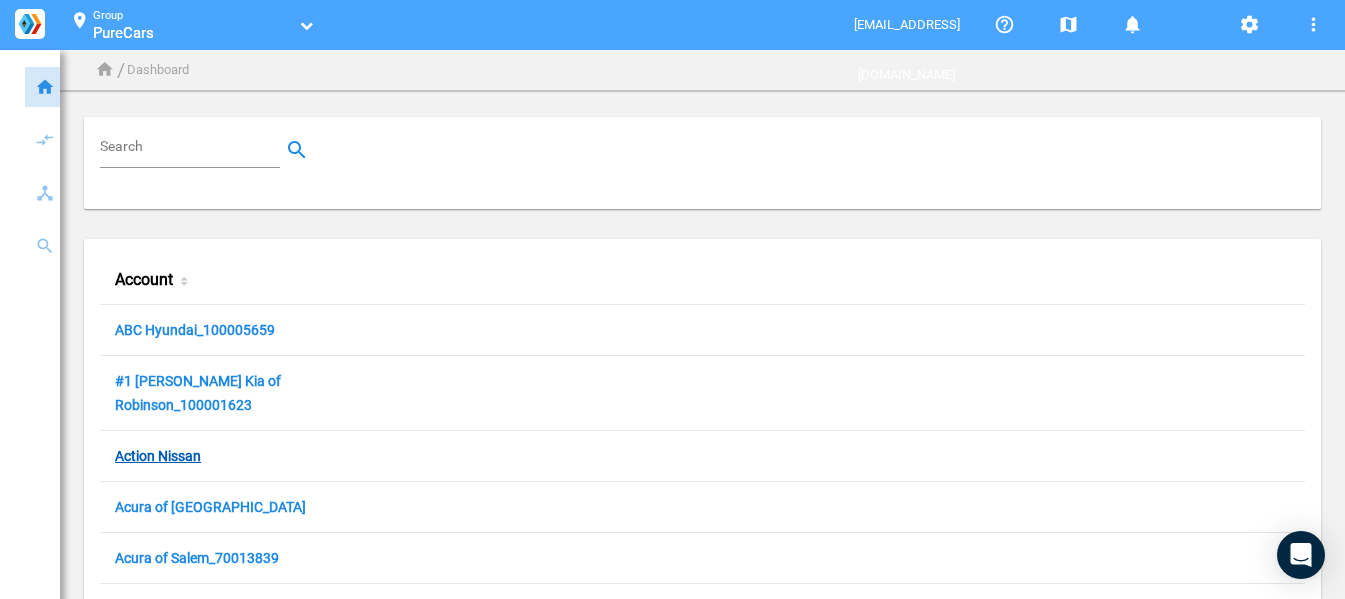 click on "Action Nissan" 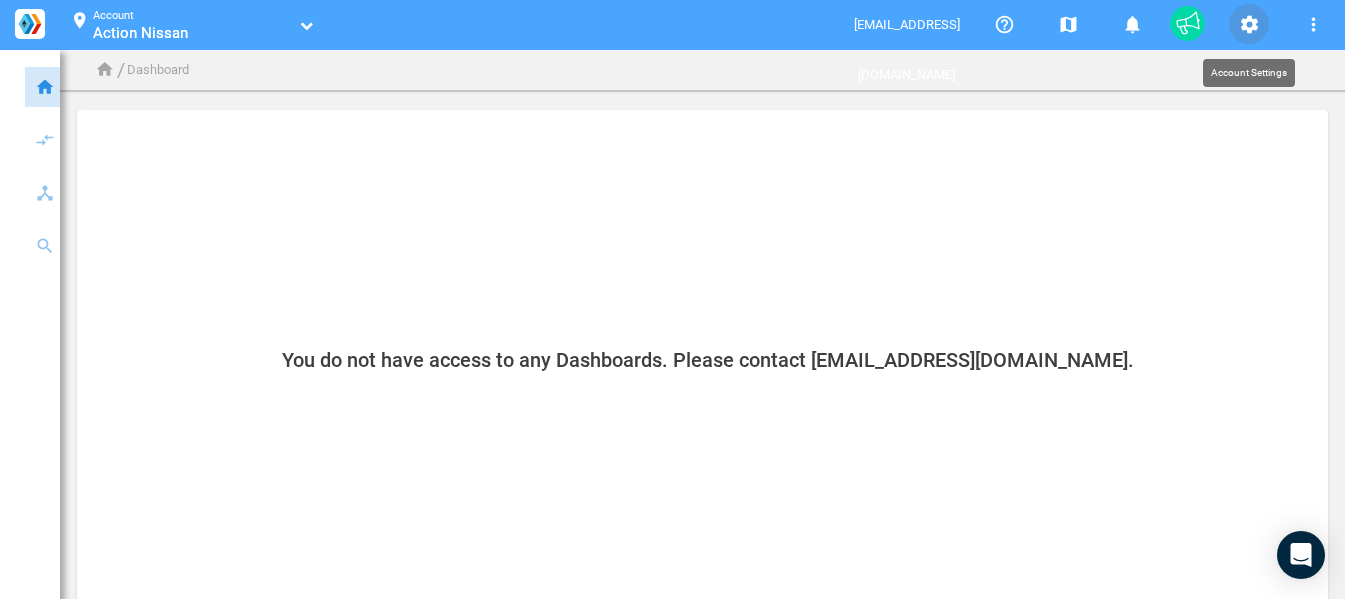 click on "settings" at bounding box center (1249, 25) 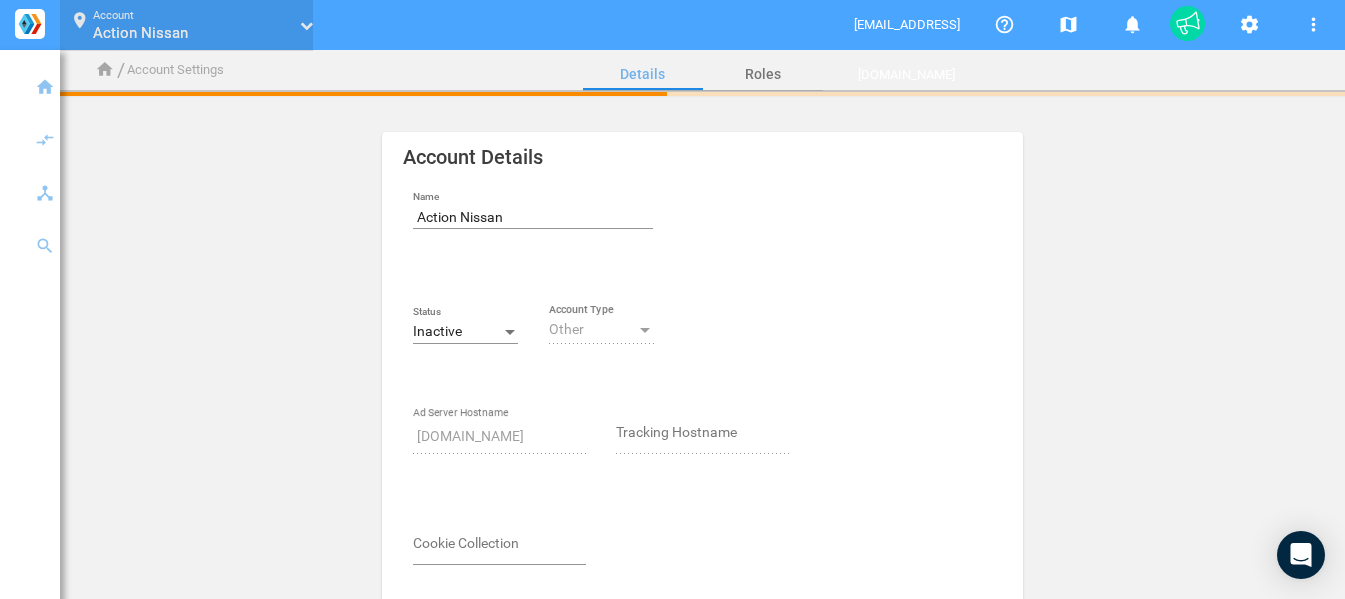 click 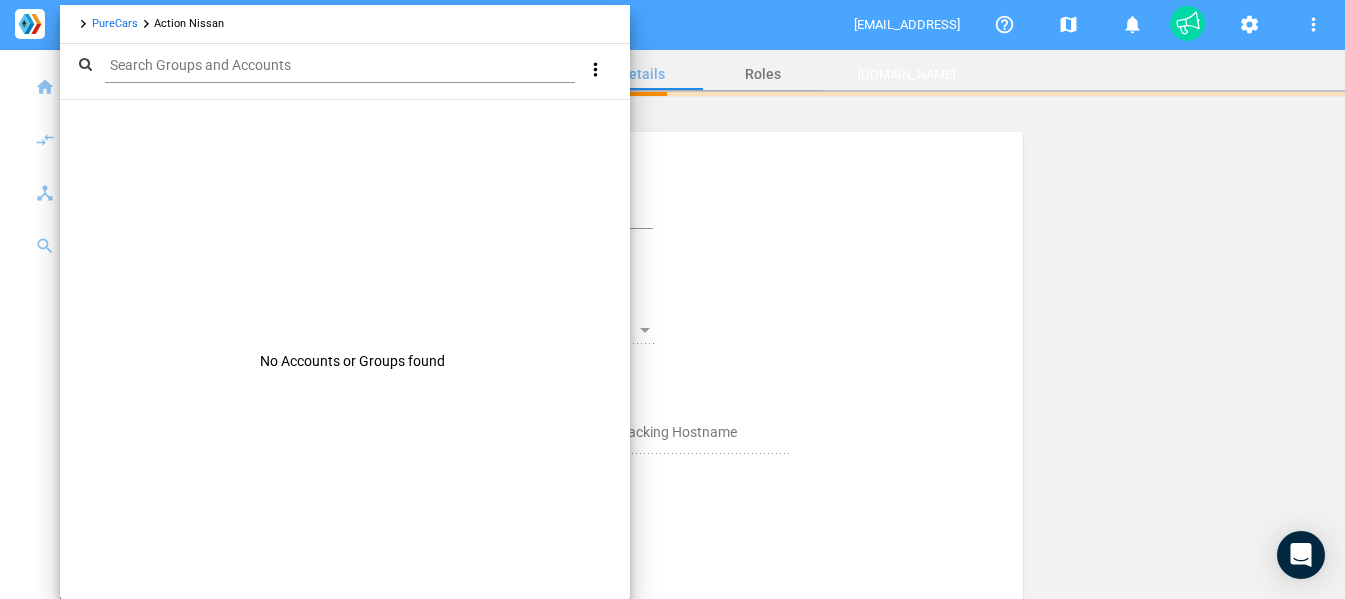 click on "PureCars" at bounding box center [115, 23] 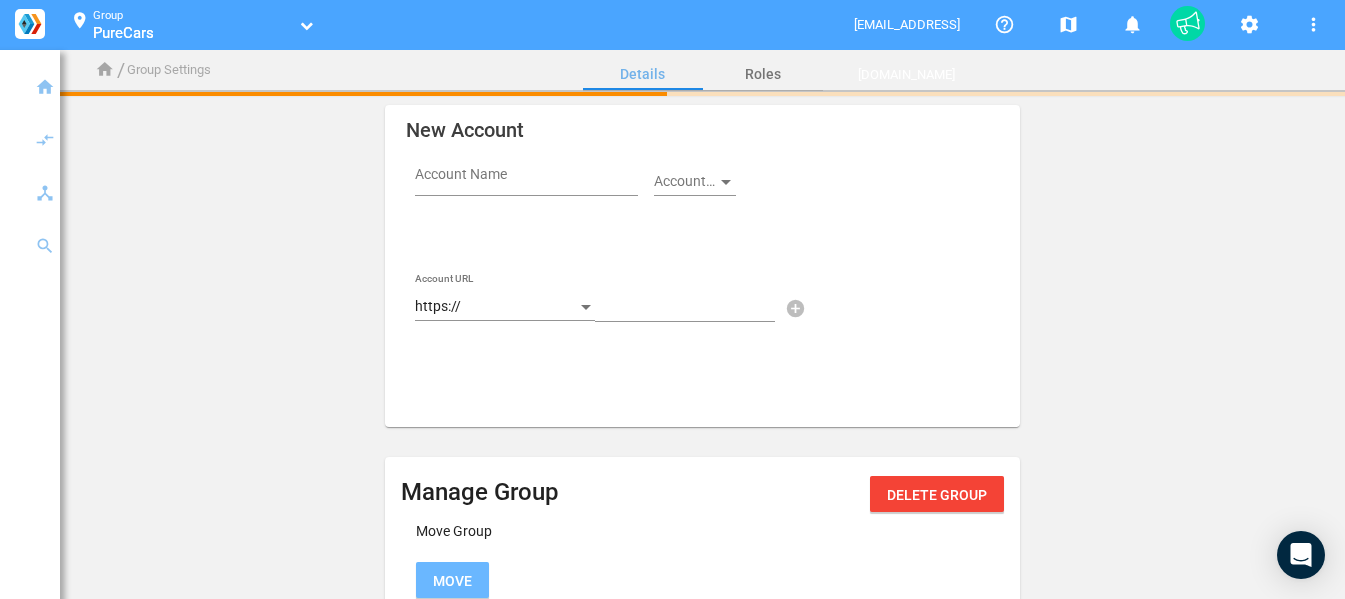 scroll, scrollTop: 500, scrollLeft: 0, axis: vertical 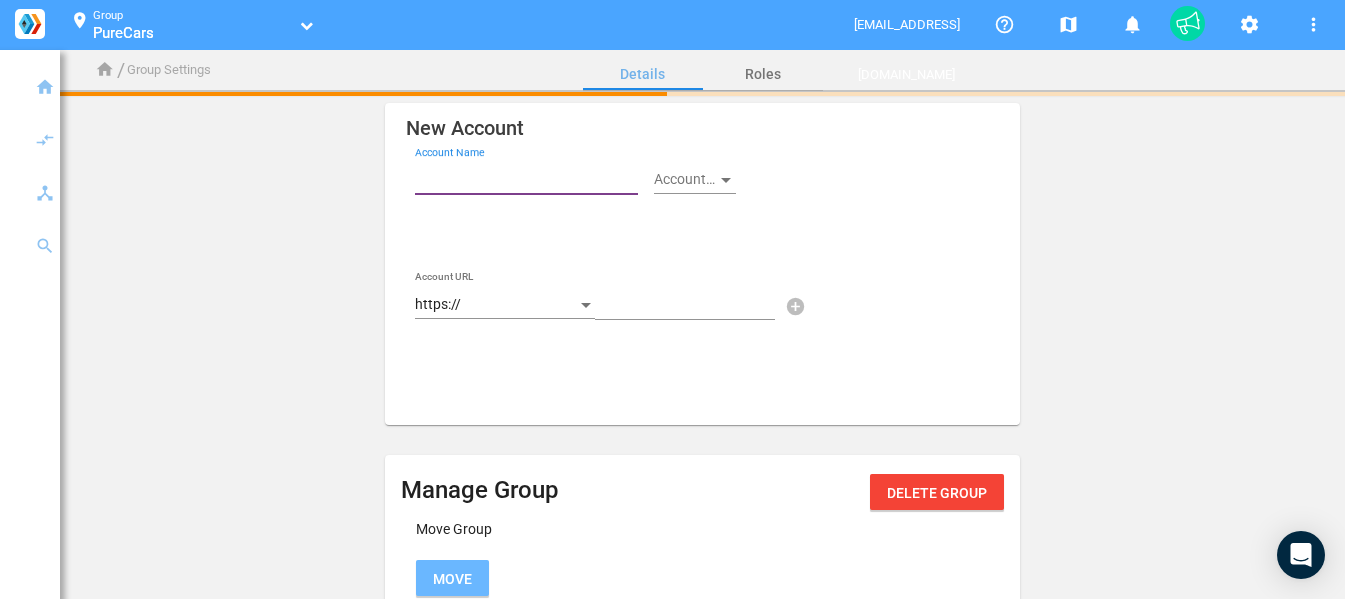 click on "Account Name" at bounding box center (530, 177) 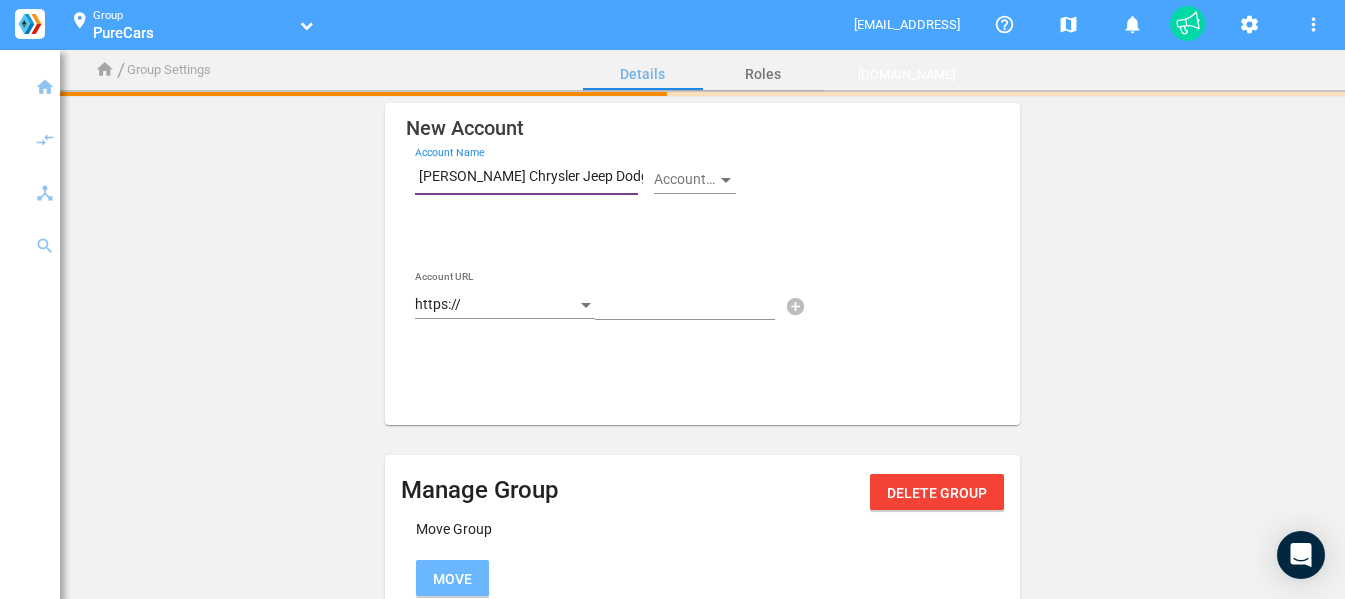 paste on "161640" 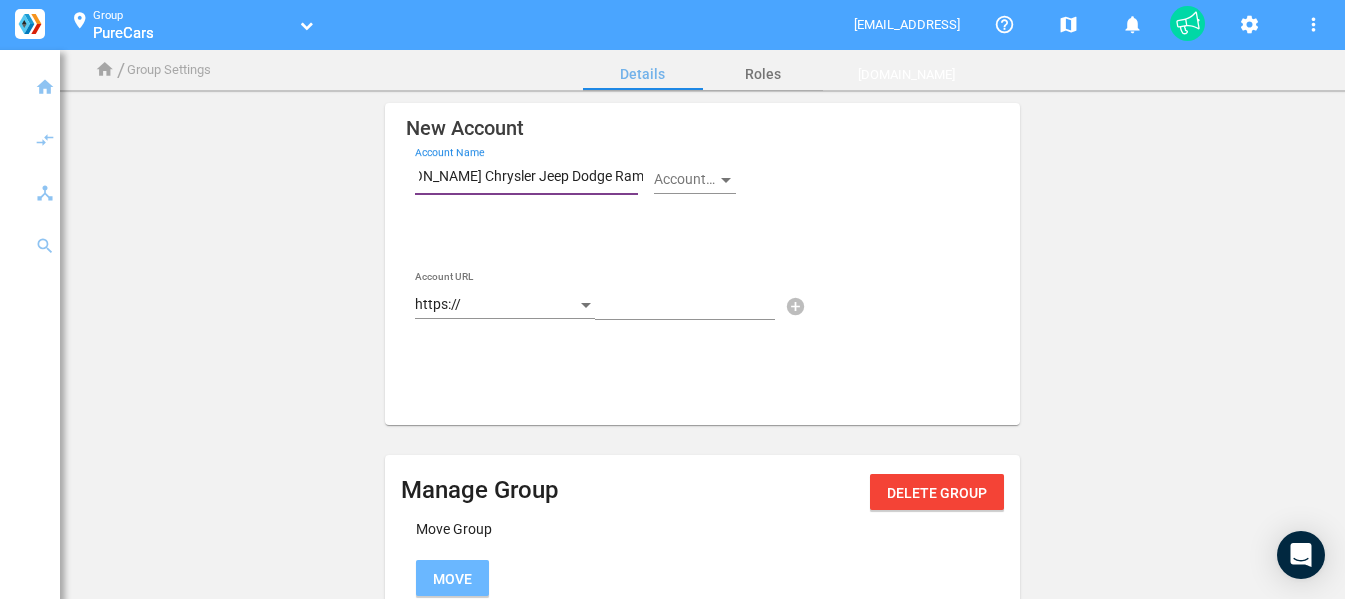type on "Bodwell Chrysler Jeep Dodge Ram_161640" 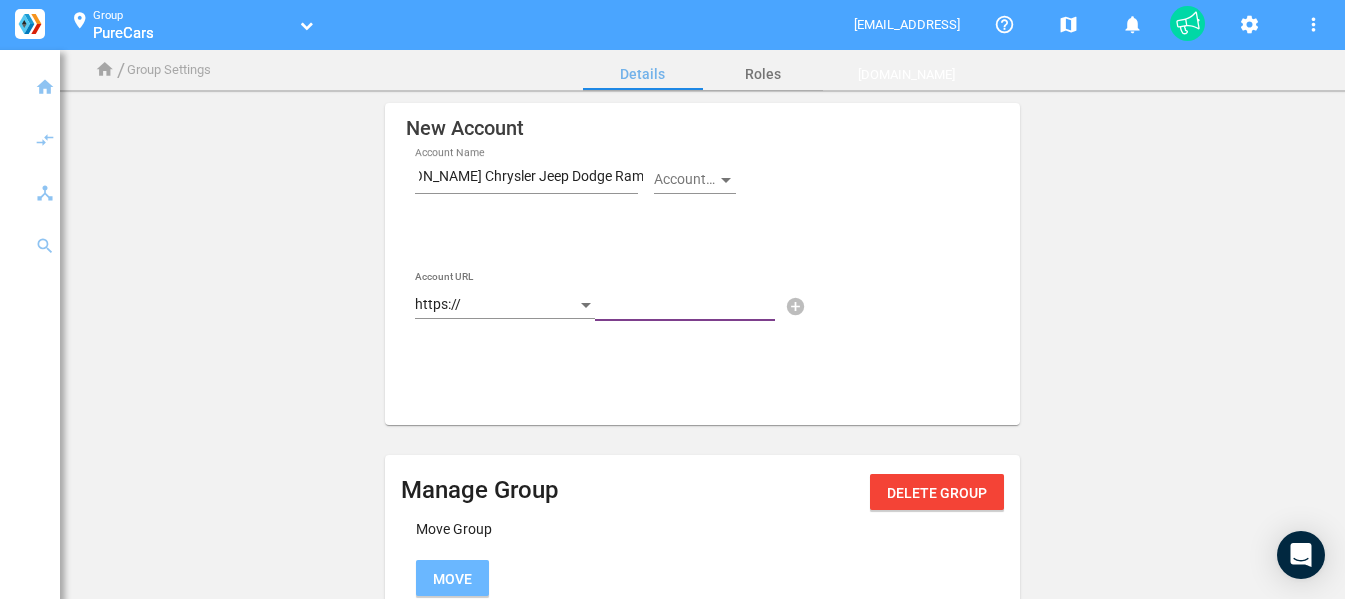 scroll, scrollTop: 0, scrollLeft: 0, axis: both 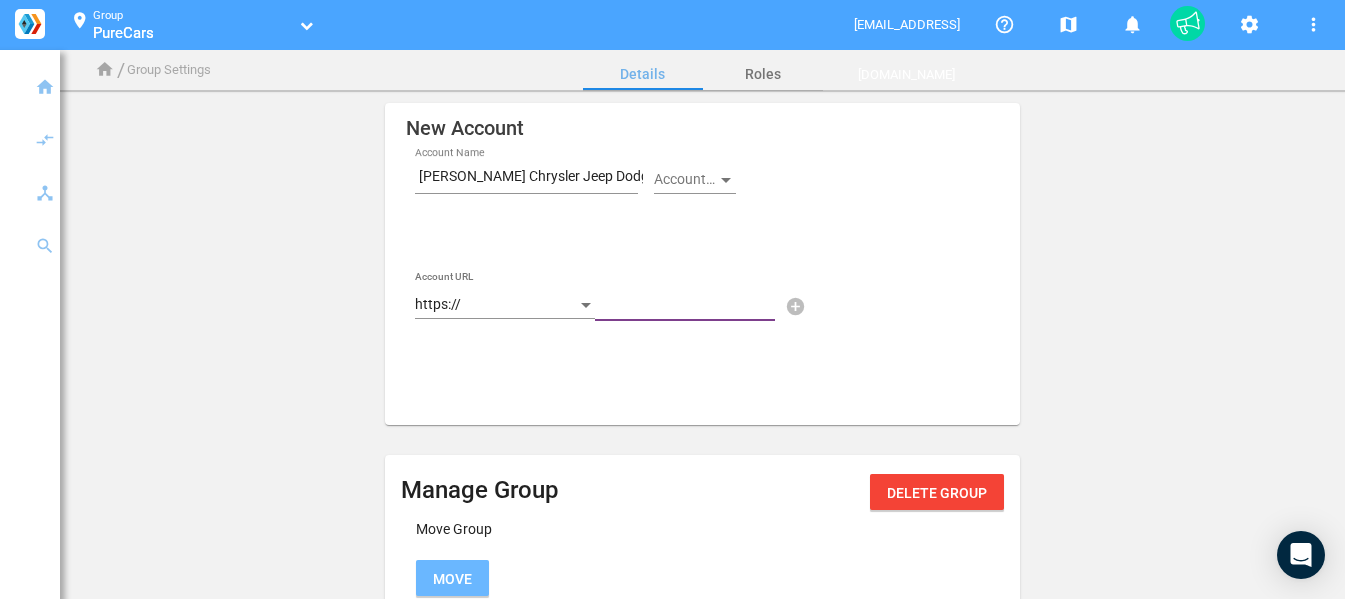 click at bounding box center (689, 308) 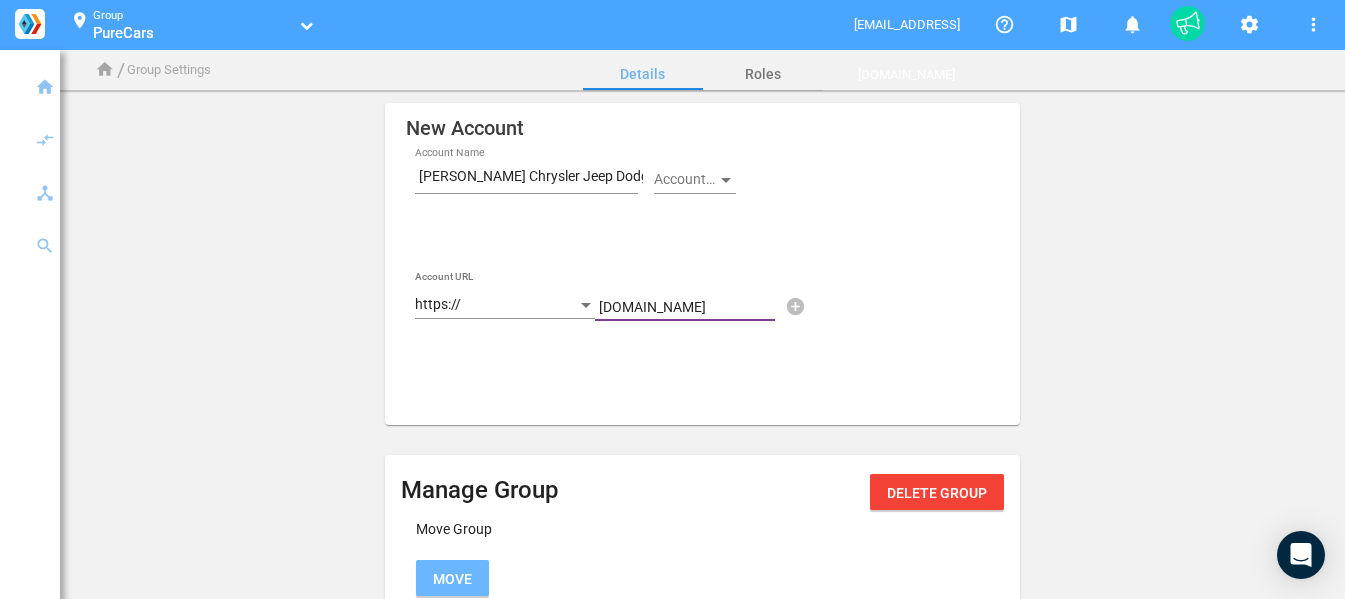scroll, scrollTop: 0, scrollLeft: 49, axis: horizontal 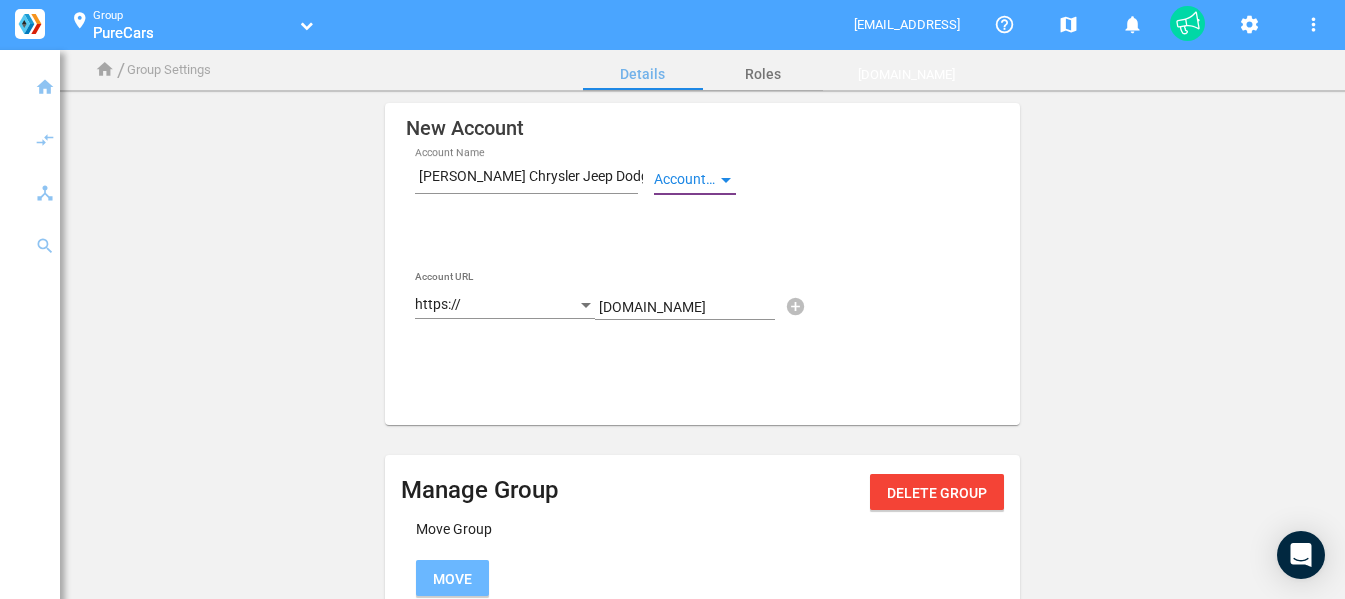 click at bounding box center (726, 180) 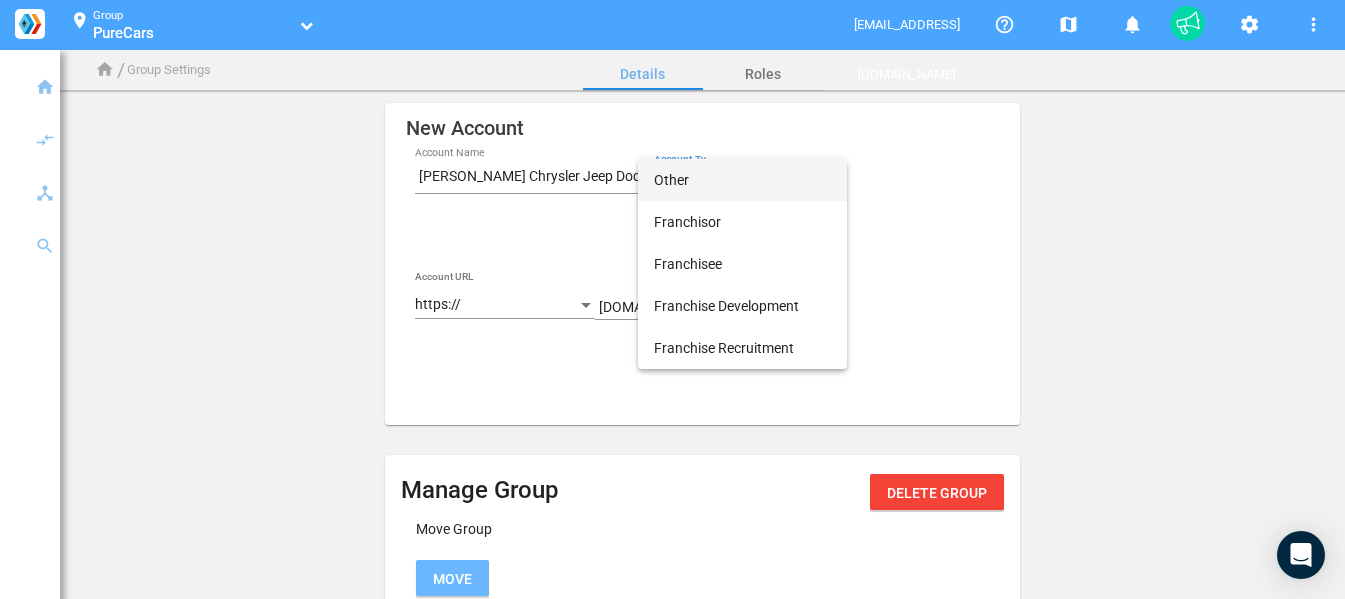 click on "Other" at bounding box center [742, 180] 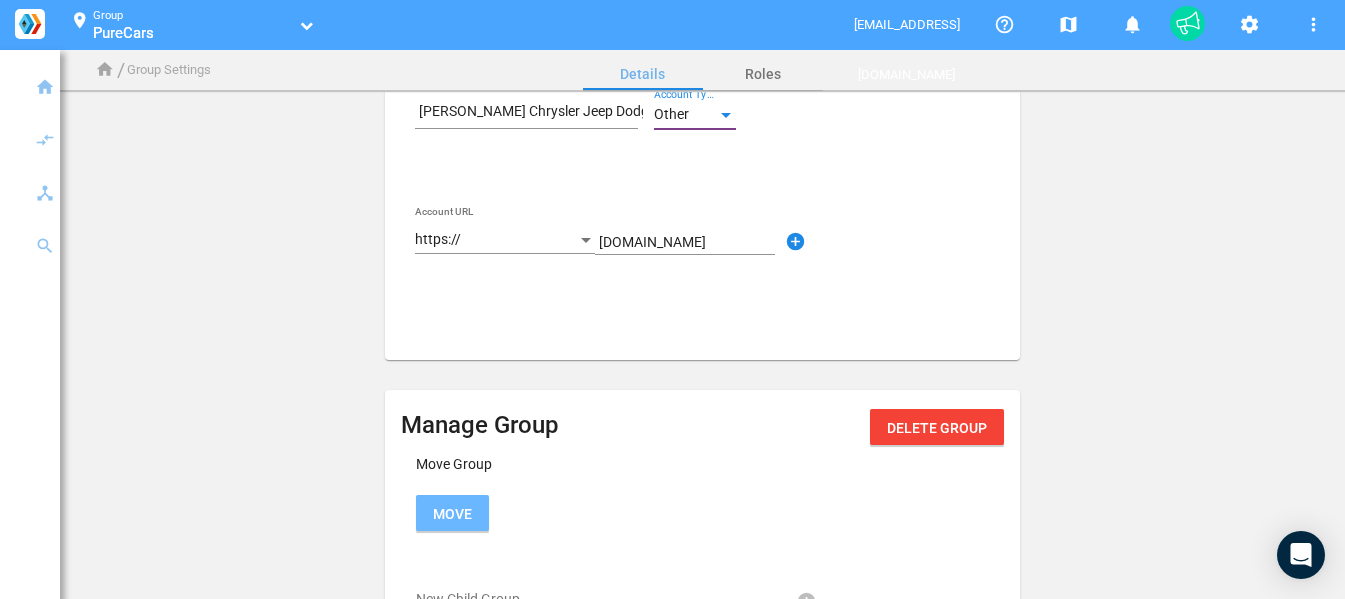 scroll, scrollTop: 400, scrollLeft: 0, axis: vertical 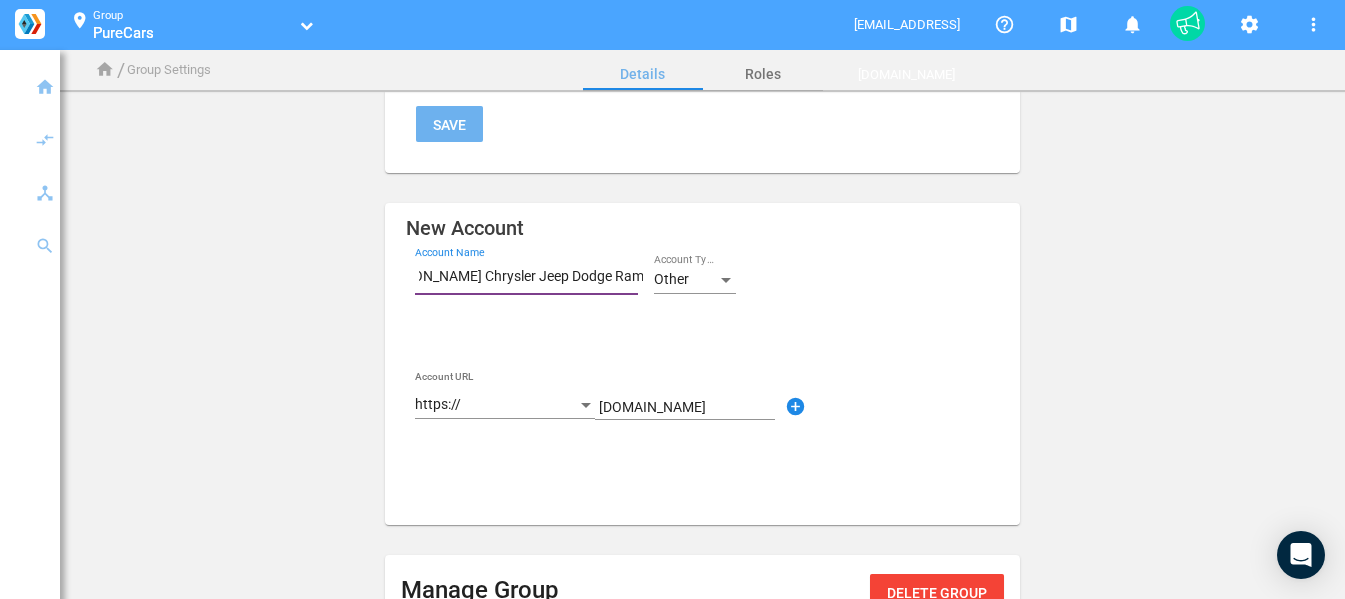 drag, startPoint x: 485, startPoint y: 277, endPoint x: 857, endPoint y: 324, distance: 374.95734 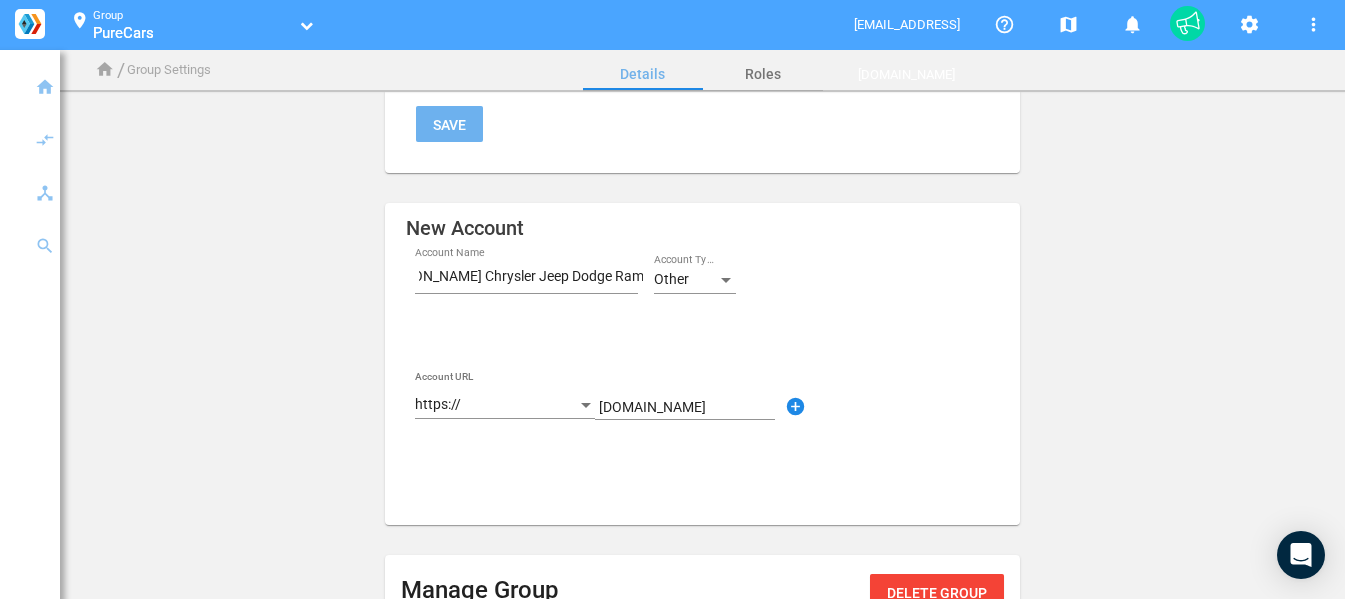 scroll, scrollTop: 0, scrollLeft: 0, axis: both 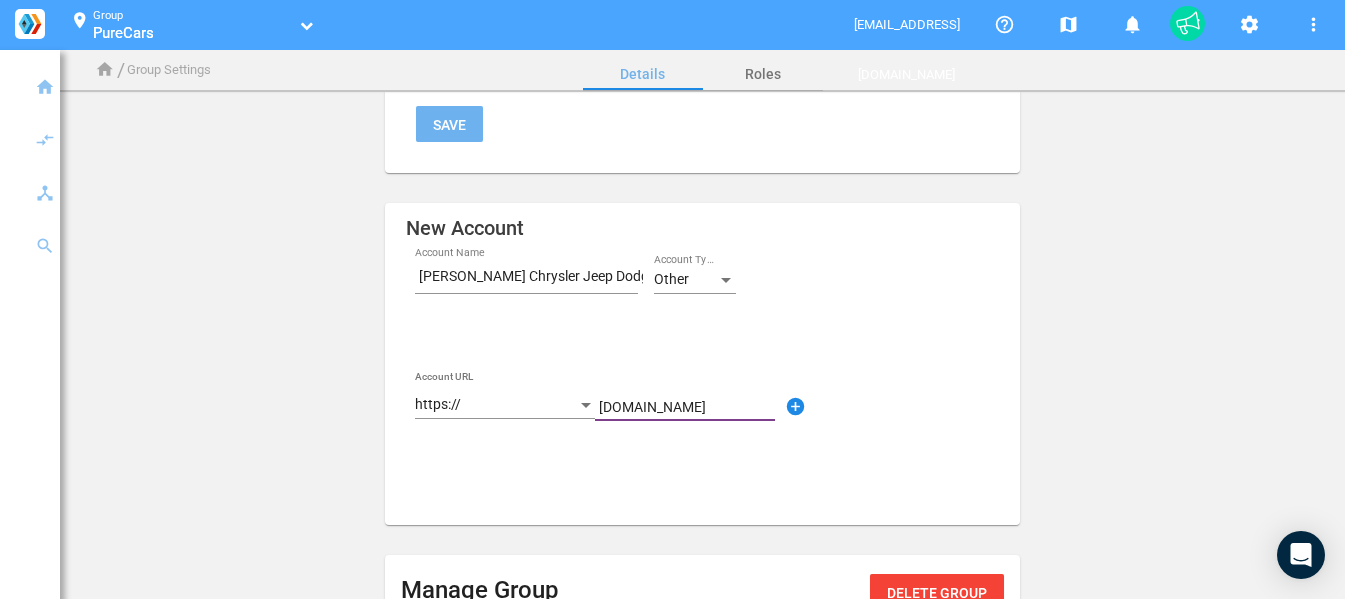 drag, startPoint x: 665, startPoint y: 418, endPoint x: 816, endPoint y: 435, distance: 151.95393 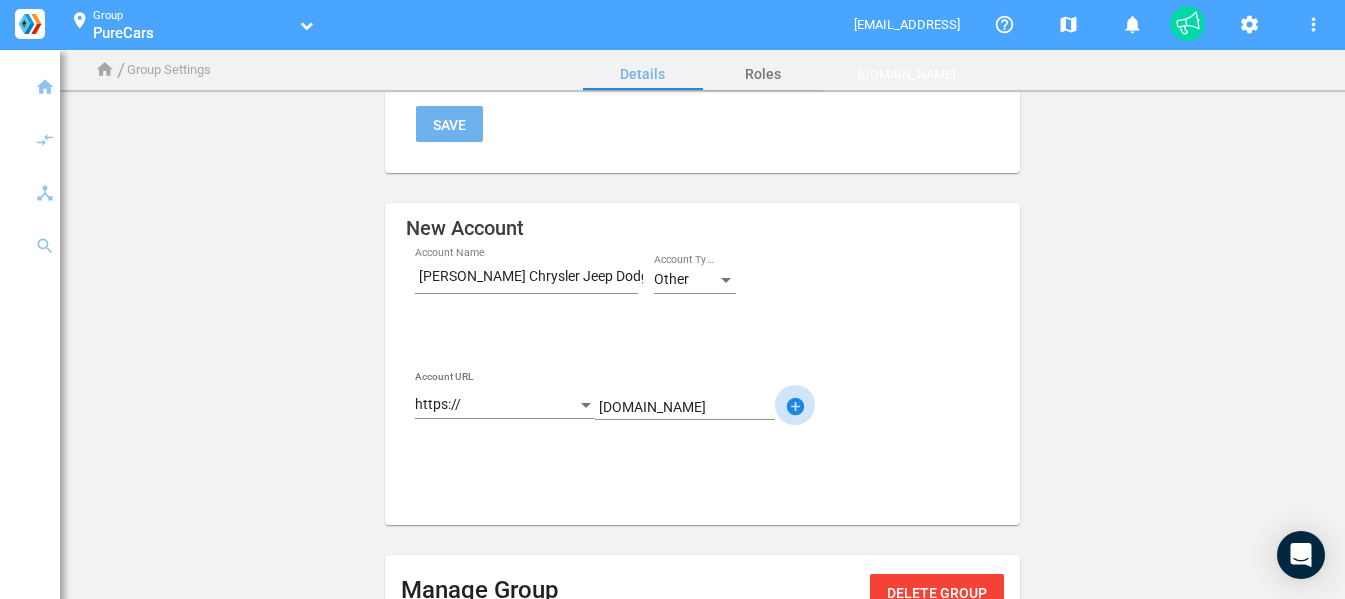 click on "add_circle" at bounding box center [795, 407] 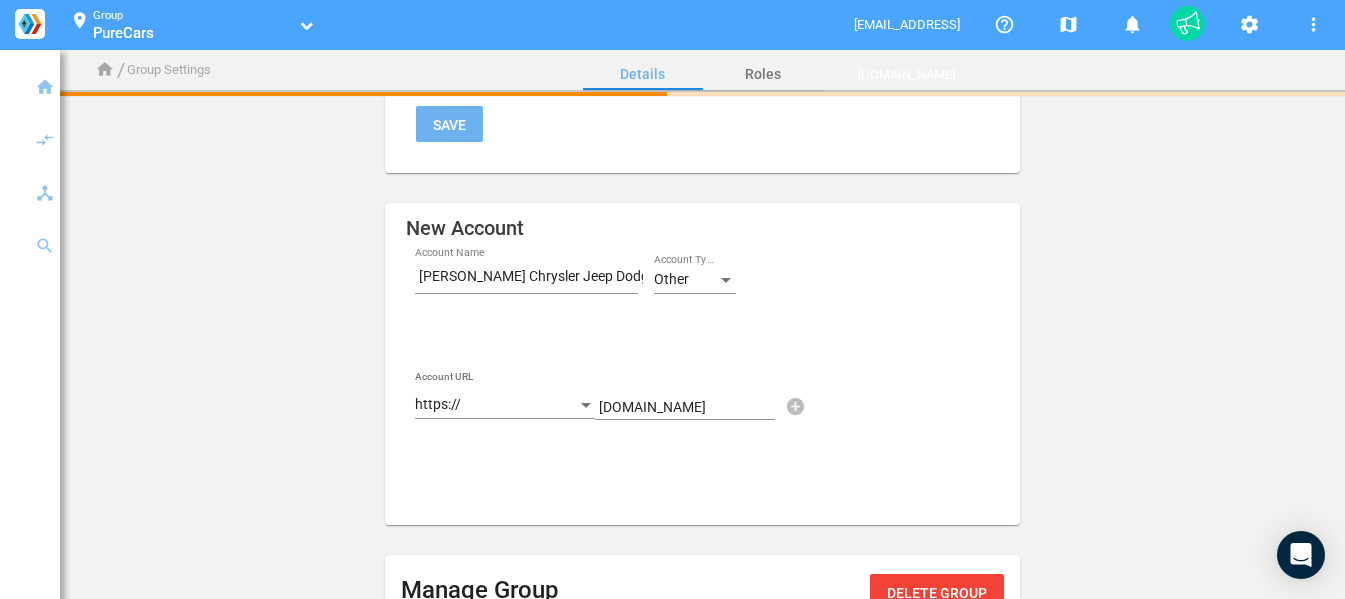 type 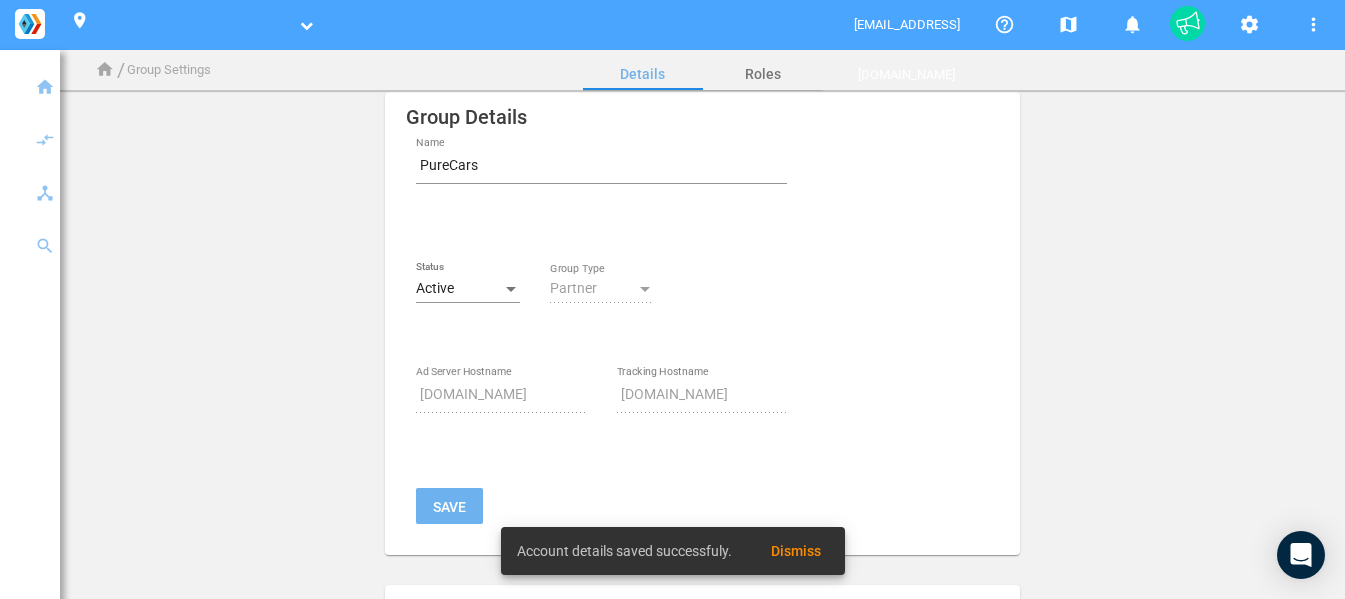 scroll, scrollTop: 0, scrollLeft: 0, axis: both 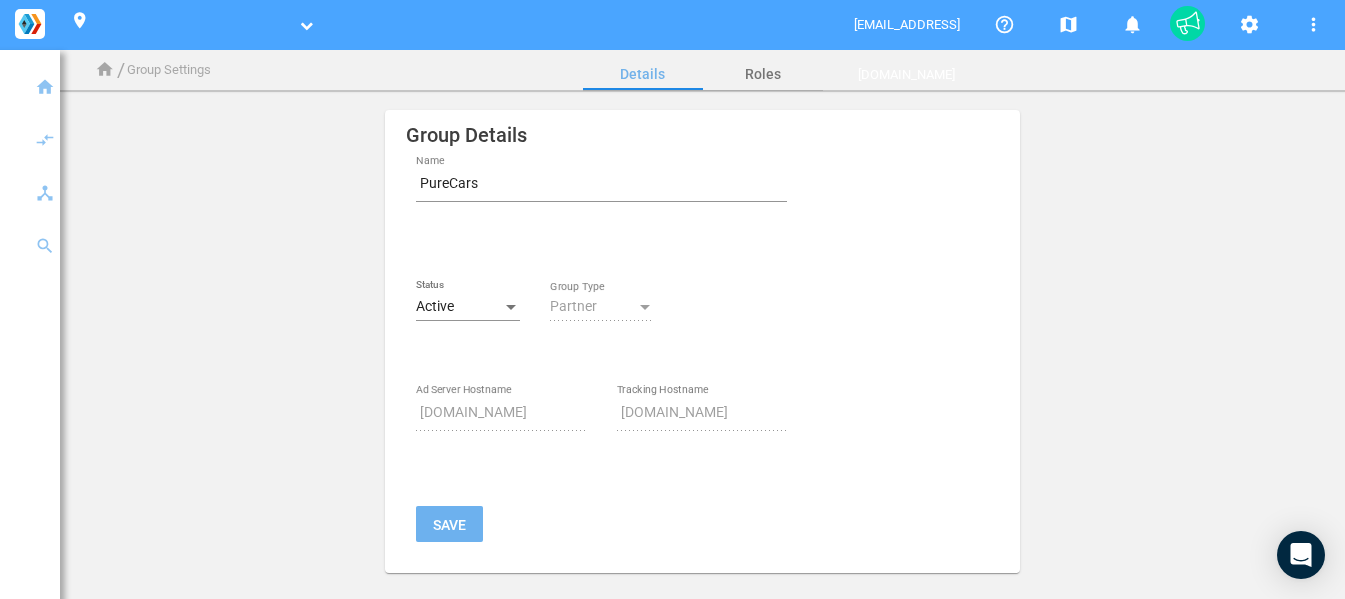 click on "Group Settings" at bounding box center [169, 70] 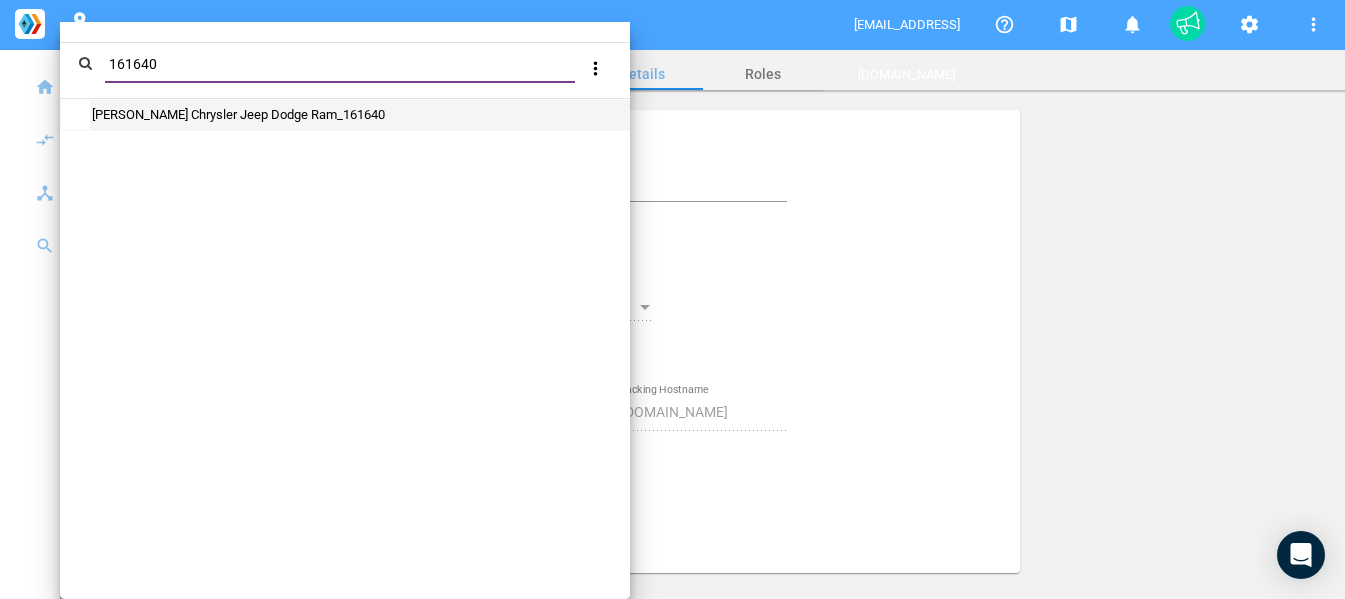 type on "161640" 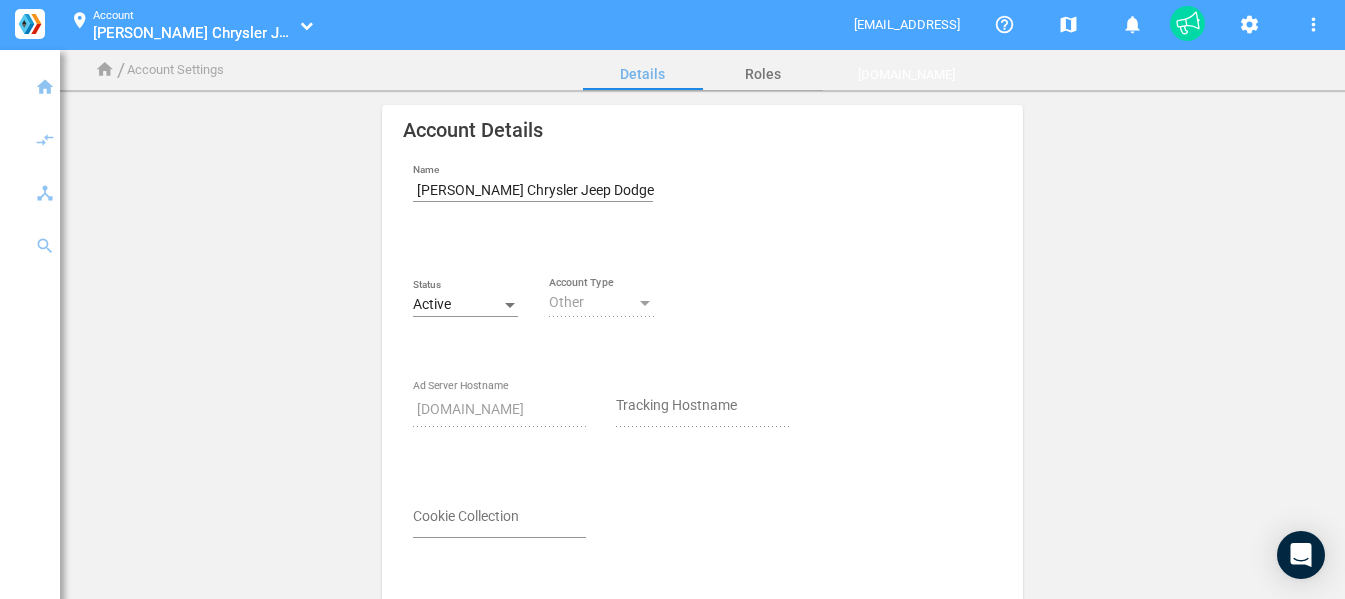 scroll, scrollTop: 100, scrollLeft: 0, axis: vertical 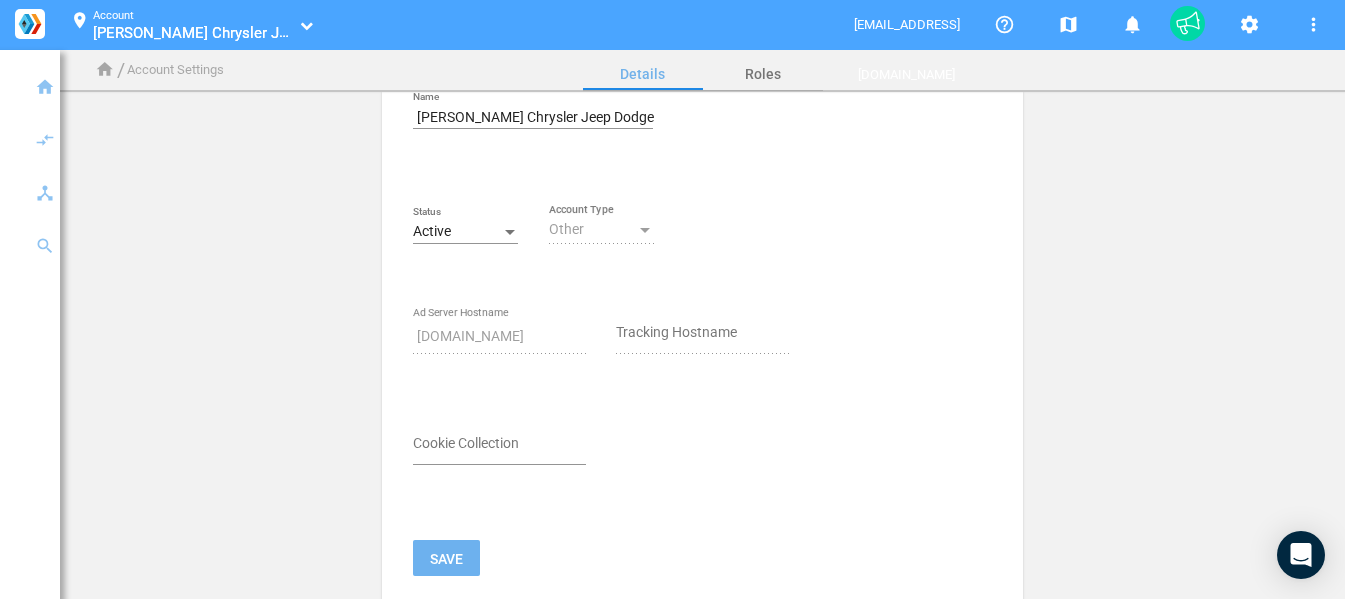 click on "Cookie Collection" at bounding box center (499, 448) 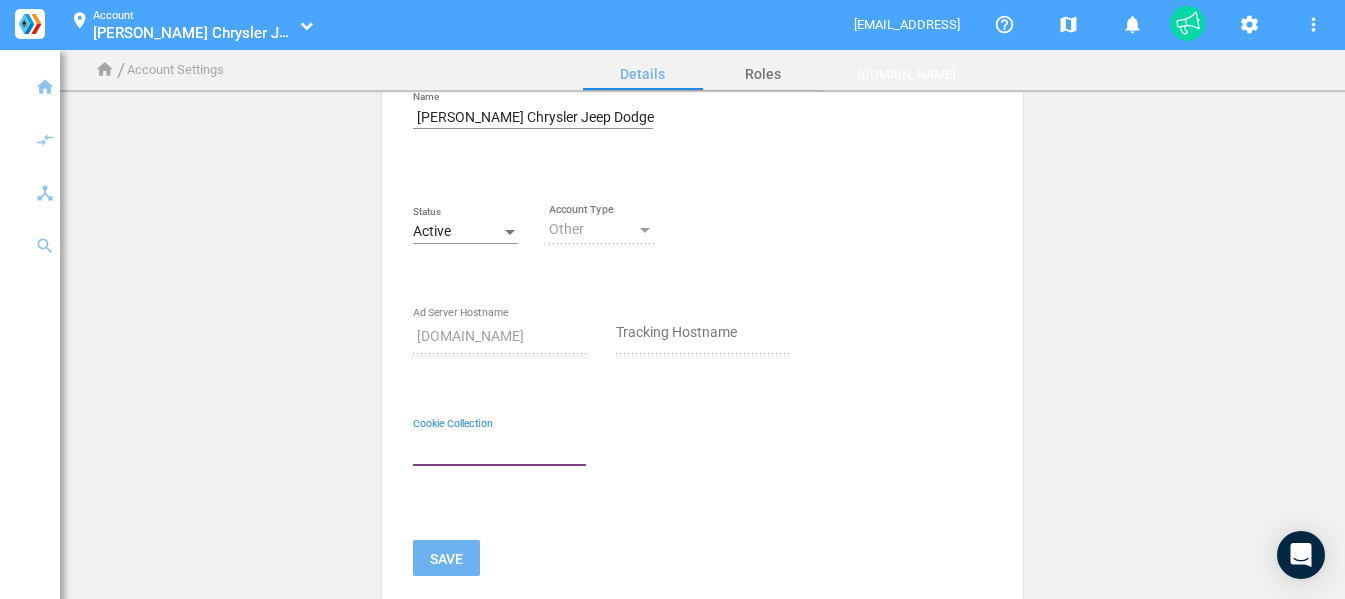 paste on "_pcUID" 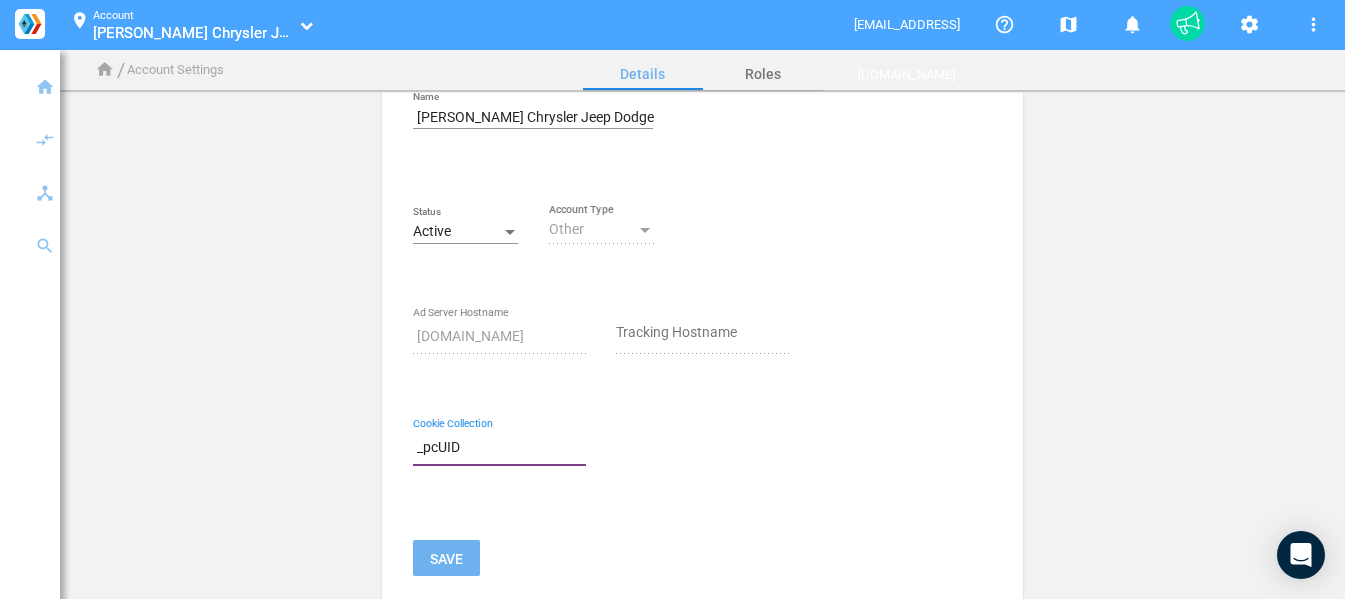 type on "_pcUID" 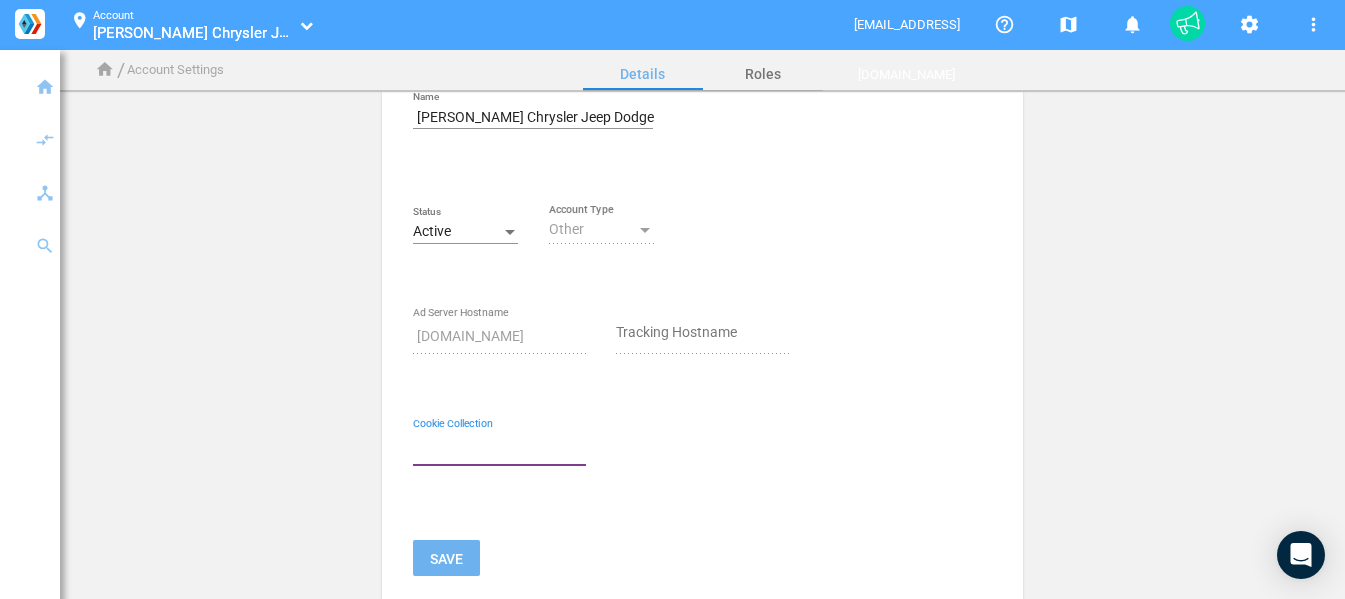 click on "Cookie Collection" at bounding box center (601, 484) 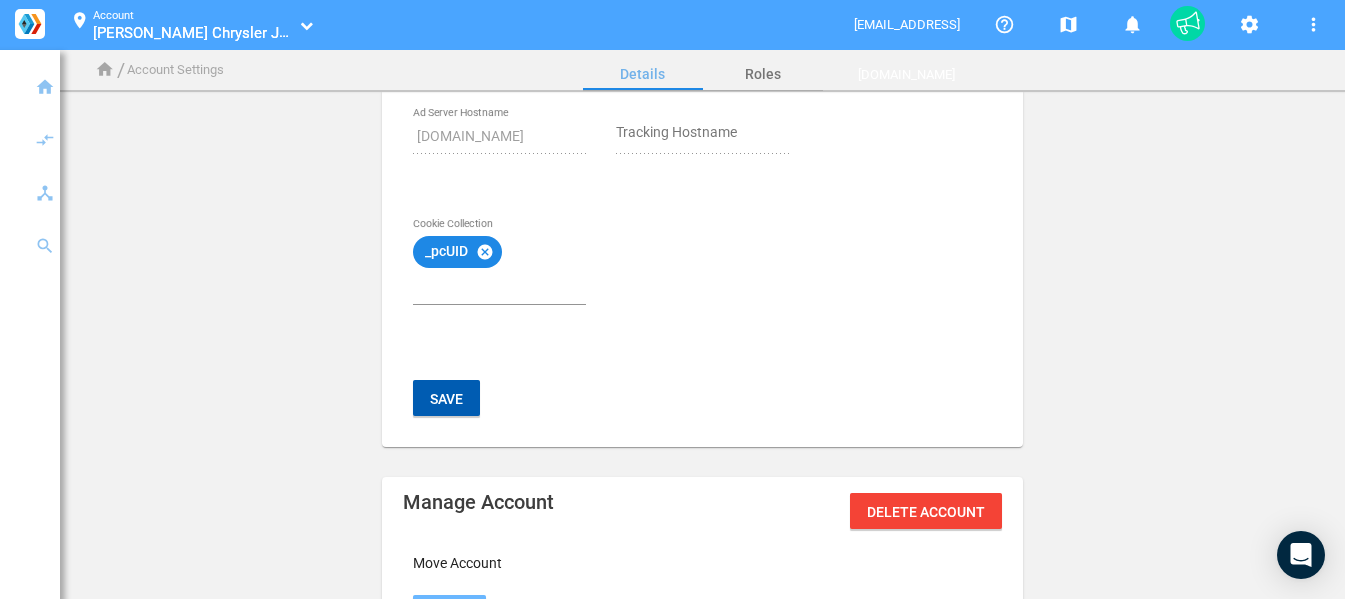click on "Save" at bounding box center [446, 398] 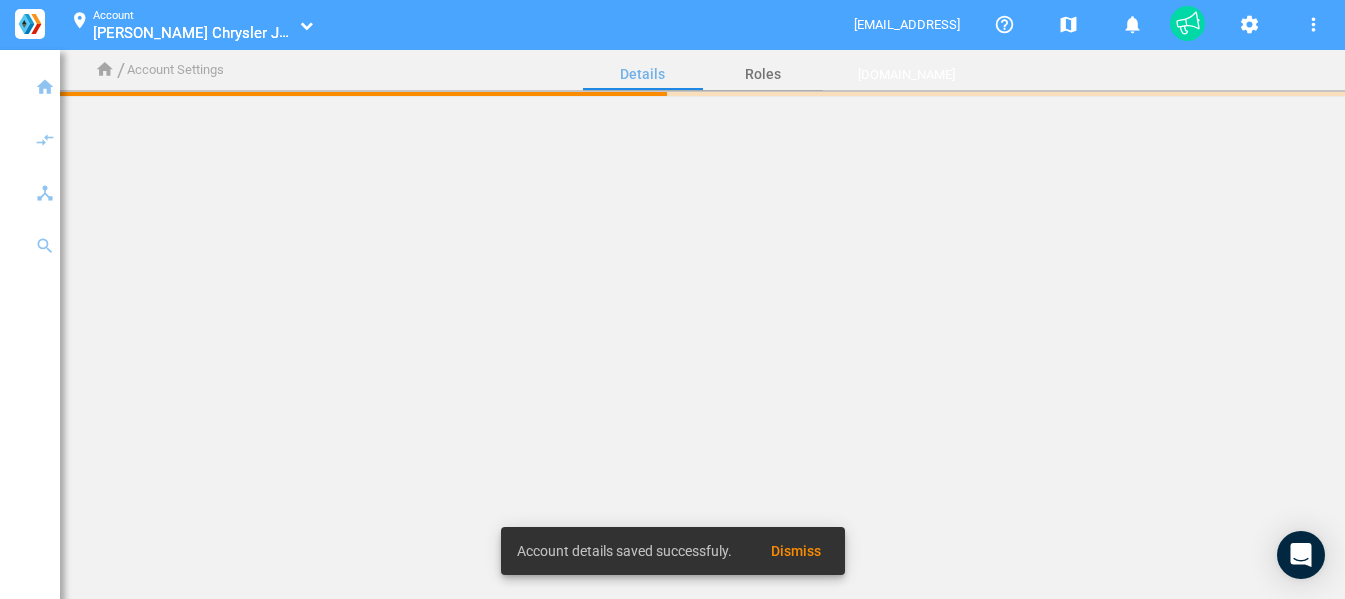 scroll, scrollTop: 0, scrollLeft: 0, axis: both 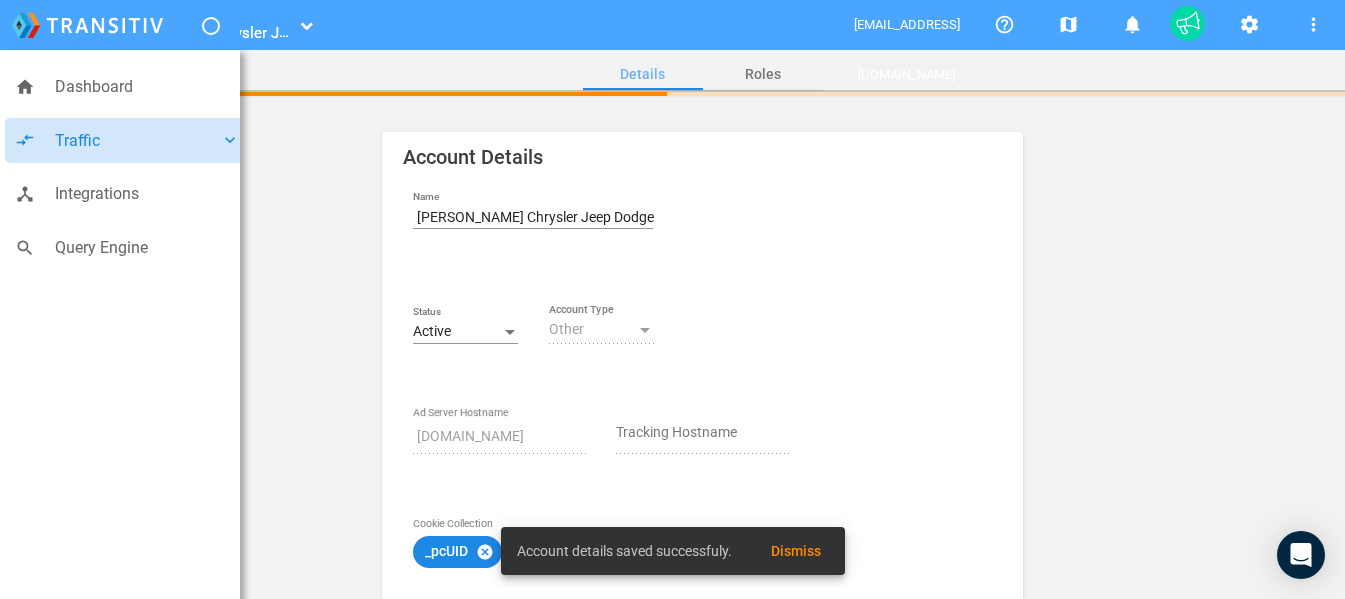 click on "Traffic" at bounding box center [137, 141] 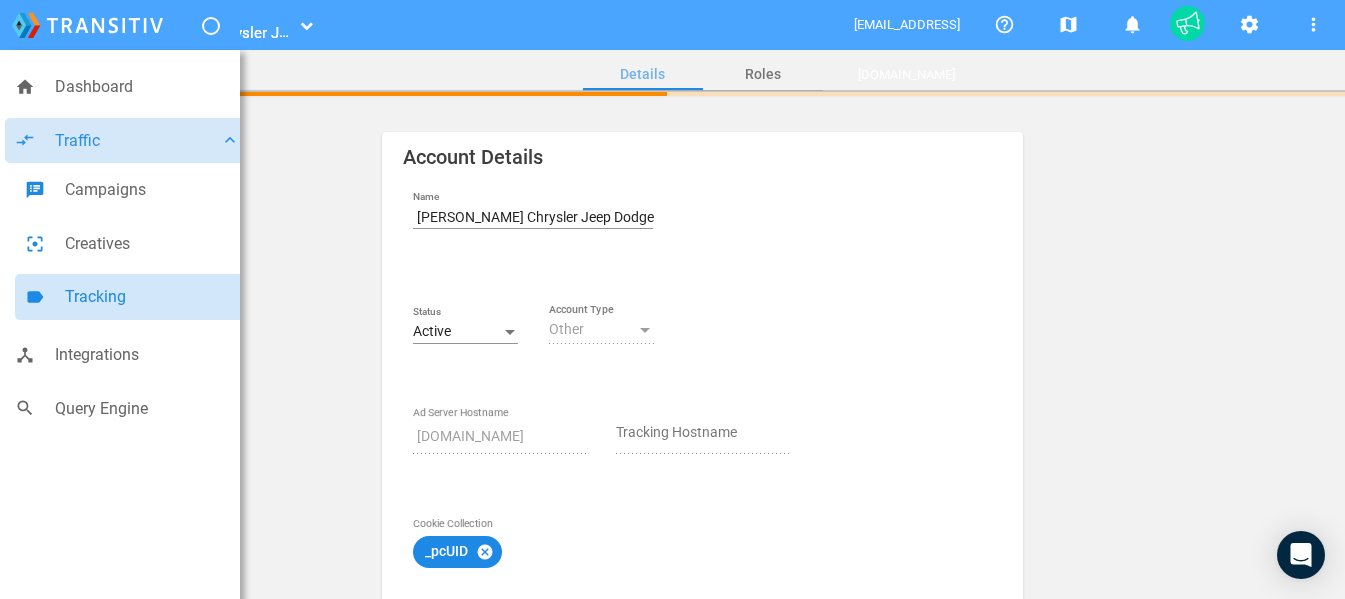 click on "Tracking" at bounding box center [152, 297] 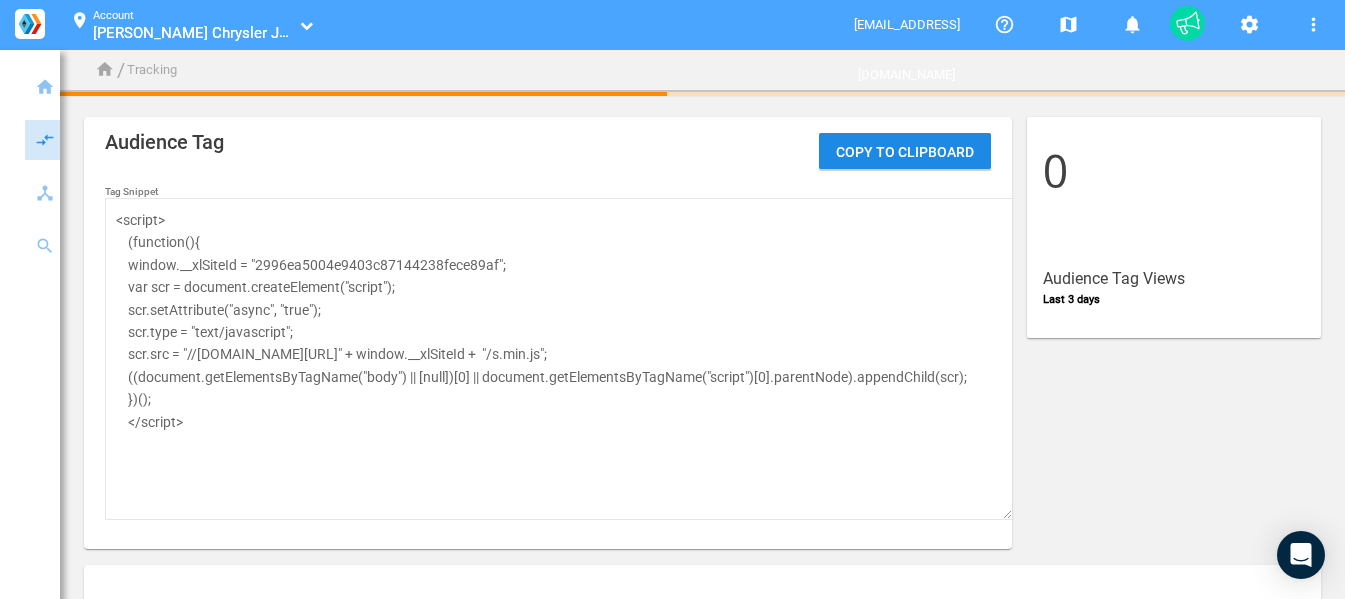 click on "<script>
(function(){
window.__xlSiteId = "2996ea5004e9403c87144238fece89af";
var scr = document.createElement("script");
scr.setAttribute("async", "true");
scr.type = "text/javascript";
scr.src = "//adv.purecars.com/js/" + window.__xlSiteId +  "/s.min.js";
((document.getElementsByTagName("body") || [null])[0] || document.getElementsByTagName("script")[0].parentNode).appendChild(scr);
})();
</script>" at bounding box center (559, 359) 